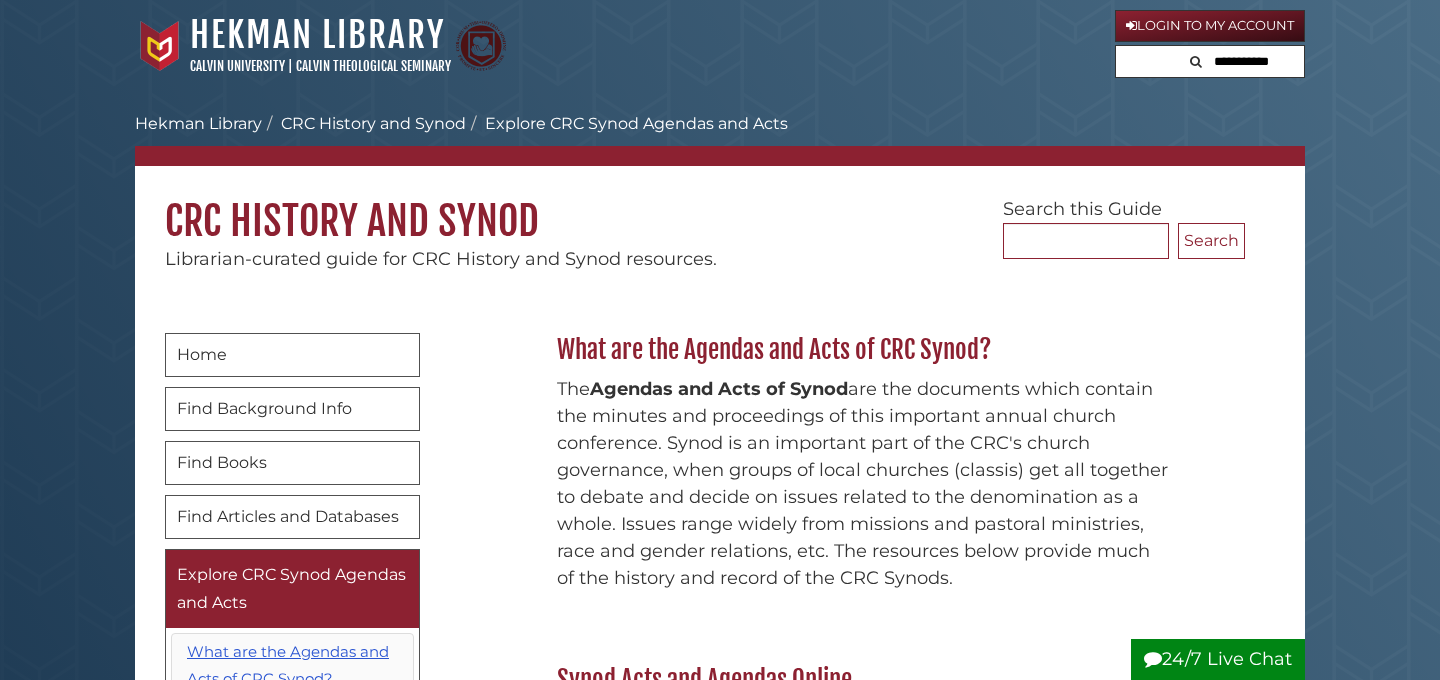scroll, scrollTop: 64, scrollLeft: 0, axis: vertical 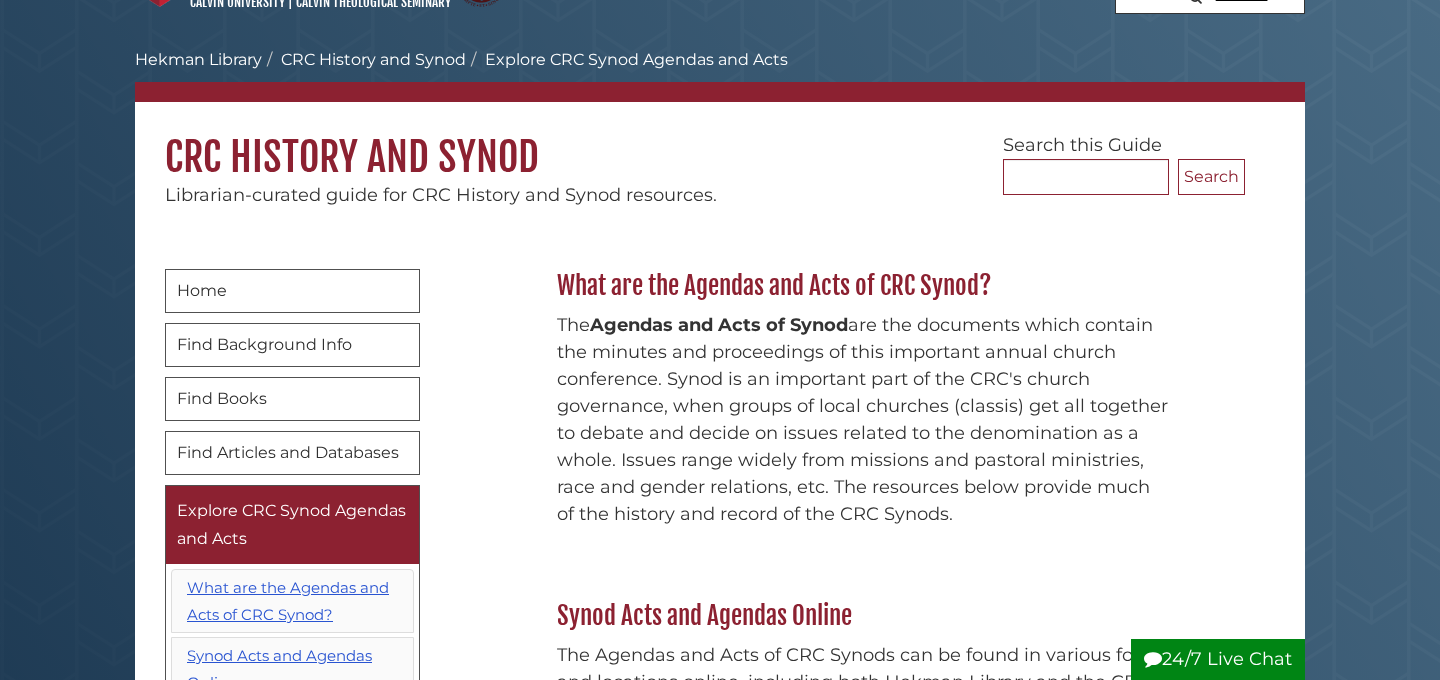 click on "What are the Agendas and Acts of CRC Synod?
The  Agendas and Acts of Synod  are the documents which contain the minutes and proceedings of this important annual church conference. Synod is an important part of the CRC's church governance, when groups of local churches (classis) get all together to debate and decide on issues related to the denomination as a whole. Issues range widely from missions and pastoral ministries, race and gender relations, etc. The resources below provide much of the history and record of the CRC Synods.
Synod Acts and Agendas Online
BX6820 .A3 .
Resource
Years
Description
Link
Minutes of the Highest Assembly of the CRC
[YEAR]-[YEAR]" at bounding box center [862, 903] 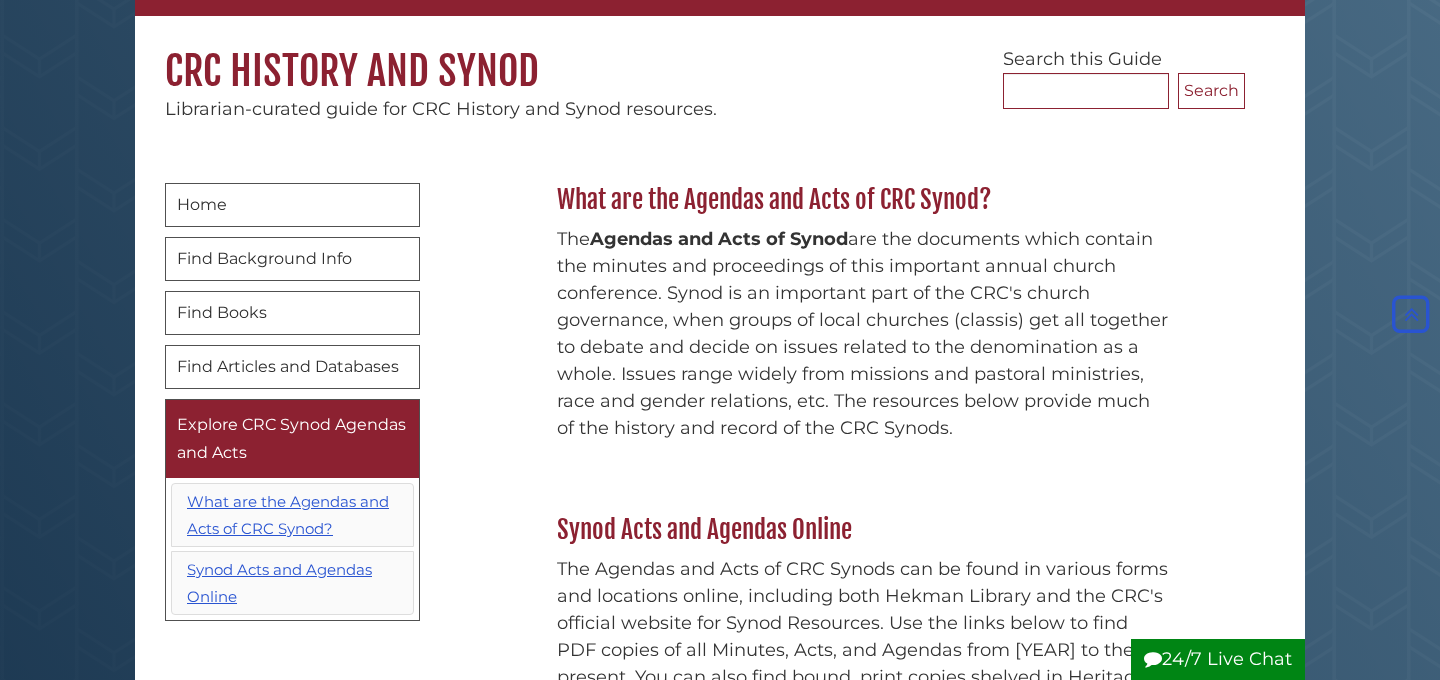 scroll, scrollTop: 0, scrollLeft: 0, axis: both 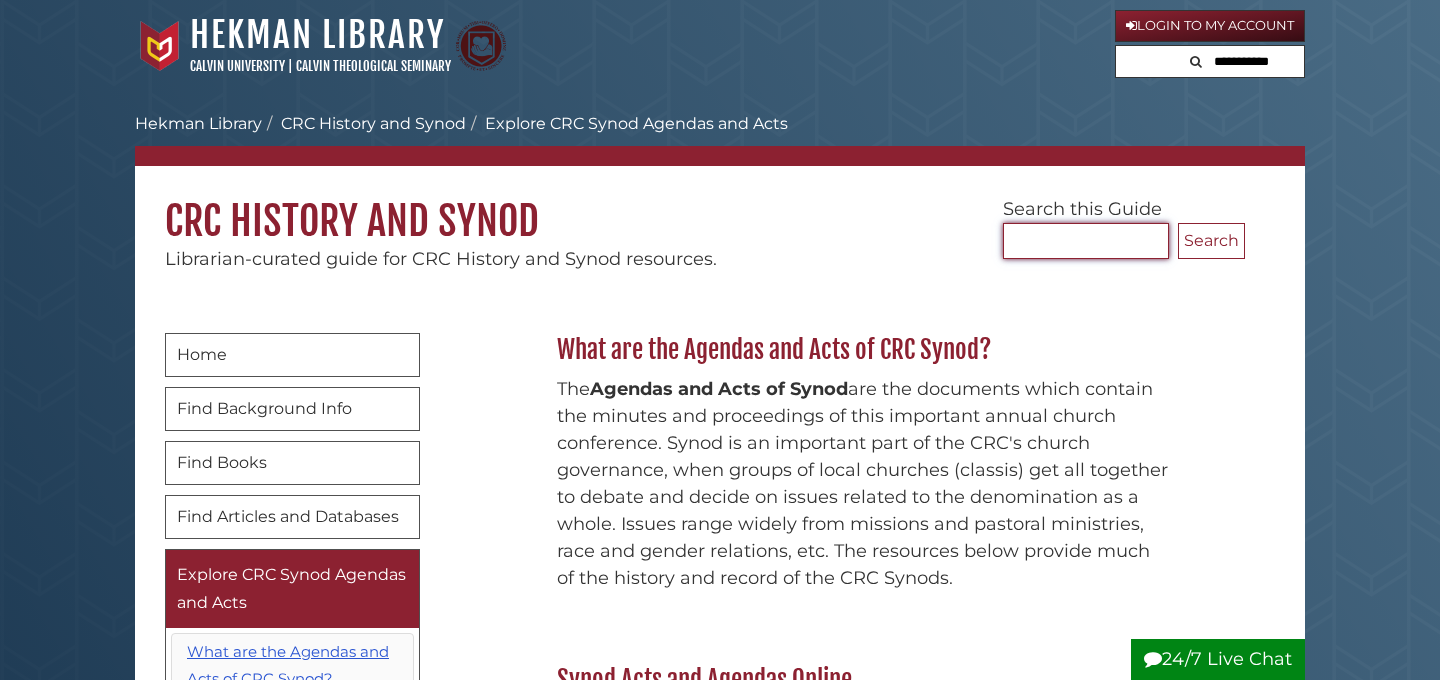click on "Search..." at bounding box center [1086, 241] 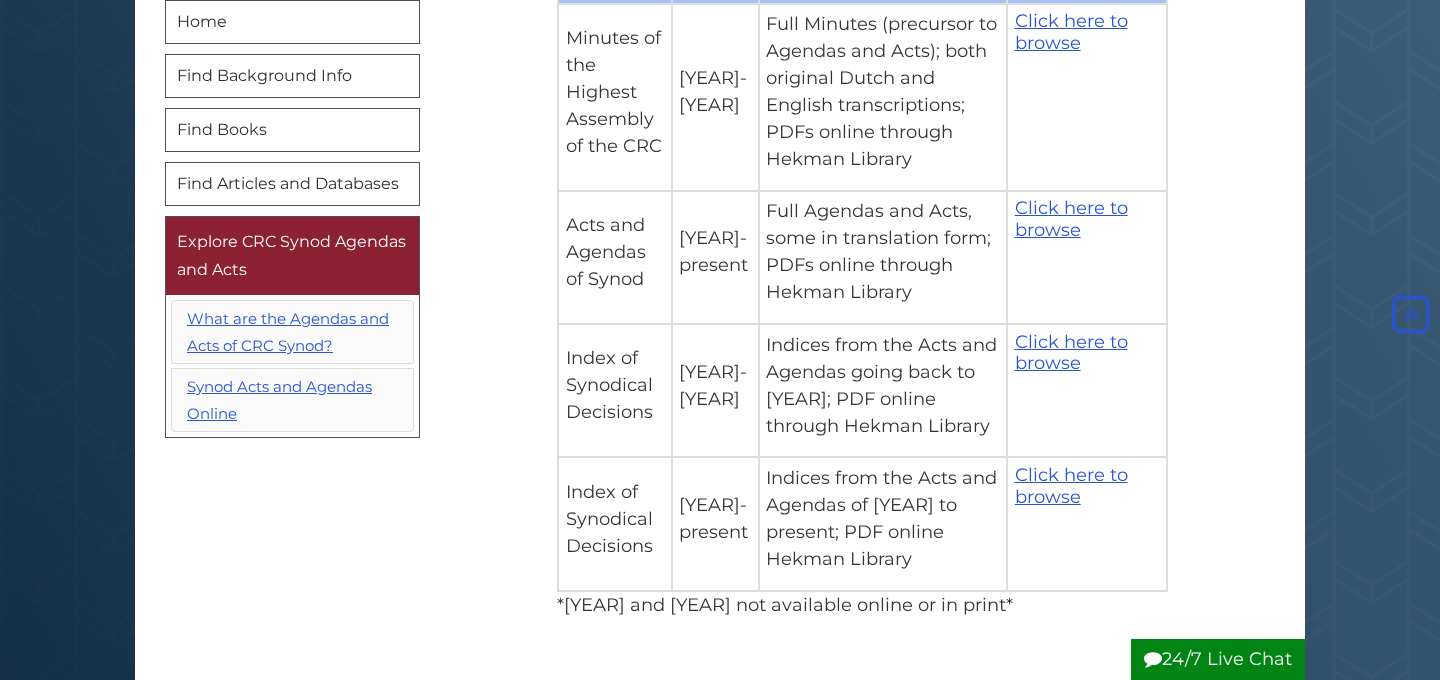 scroll, scrollTop: 911, scrollLeft: 0, axis: vertical 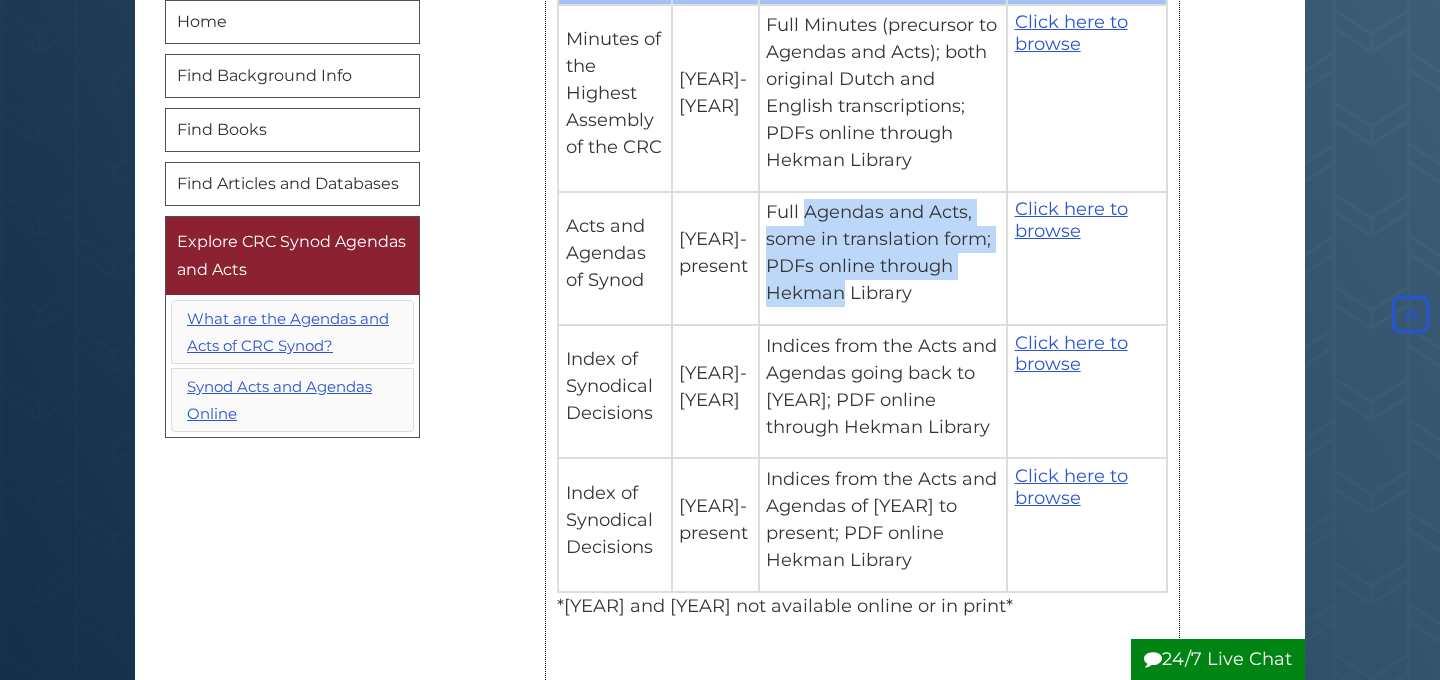drag, startPoint x: 802, startPoint y: 203, endPoint x: 844, endPoint y: 295, distance: 101.133575 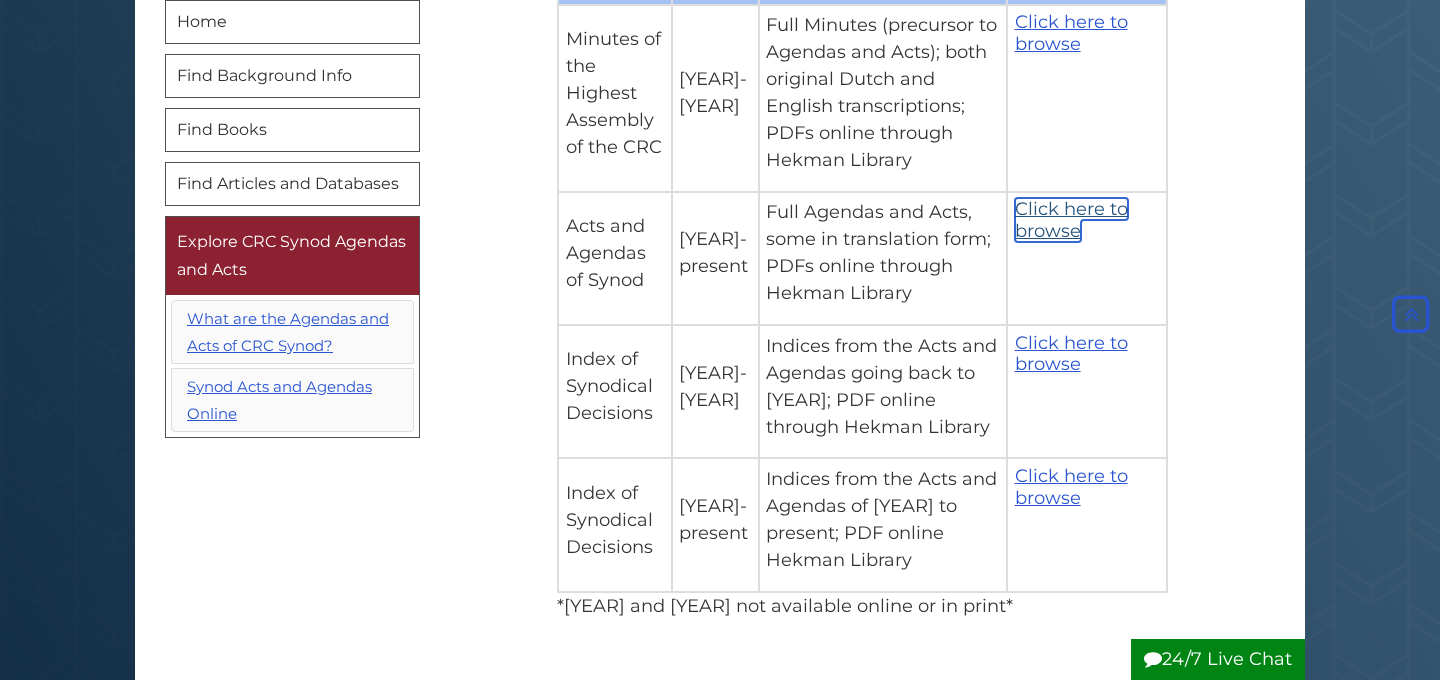 click on "Click here to browse" at bounding box center (1071, 220) 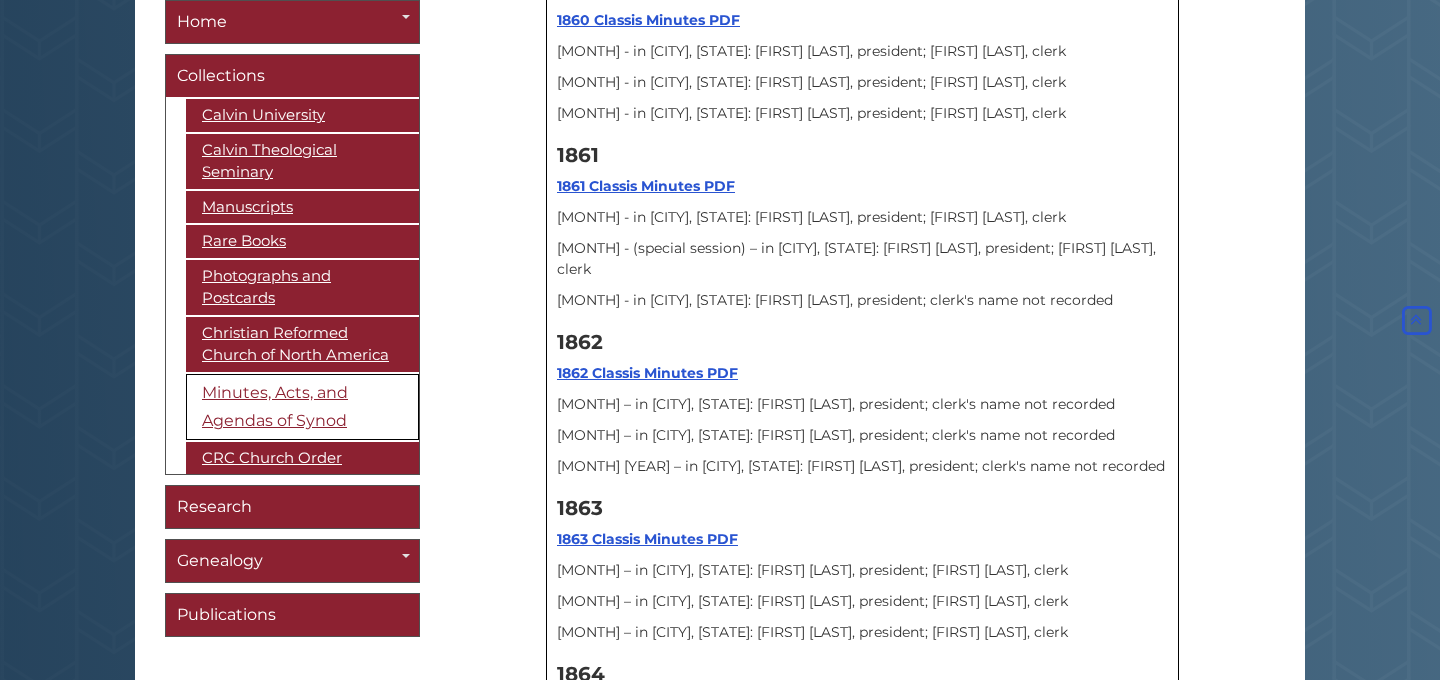 scroll, scrollTop: 1868, scrollLeft: 0, axis: vertical 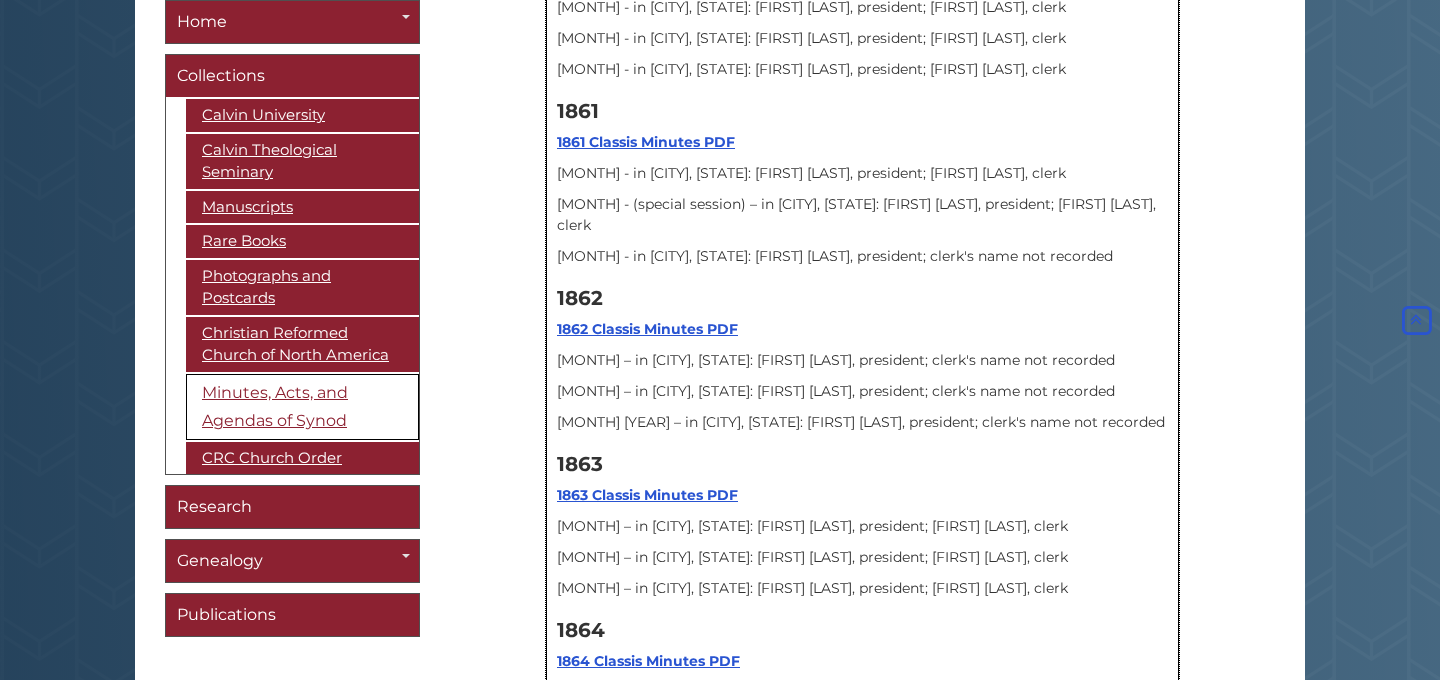 click on "1861
1861 Classis Minutes PDF
February - in Grand Rapids, MI: Koenraad Vanden Bosch, president; Abraham Krabshuis, clerk
April - (special session) – in Grand Rapids, MI: Koenraad Vanden Bosch, president; Adrian Pleune, clerk
June - in Vriesland, MI: Koenraad Vanden Bosch, president; clerk's name not recorded" at bounding box center (862, 183) 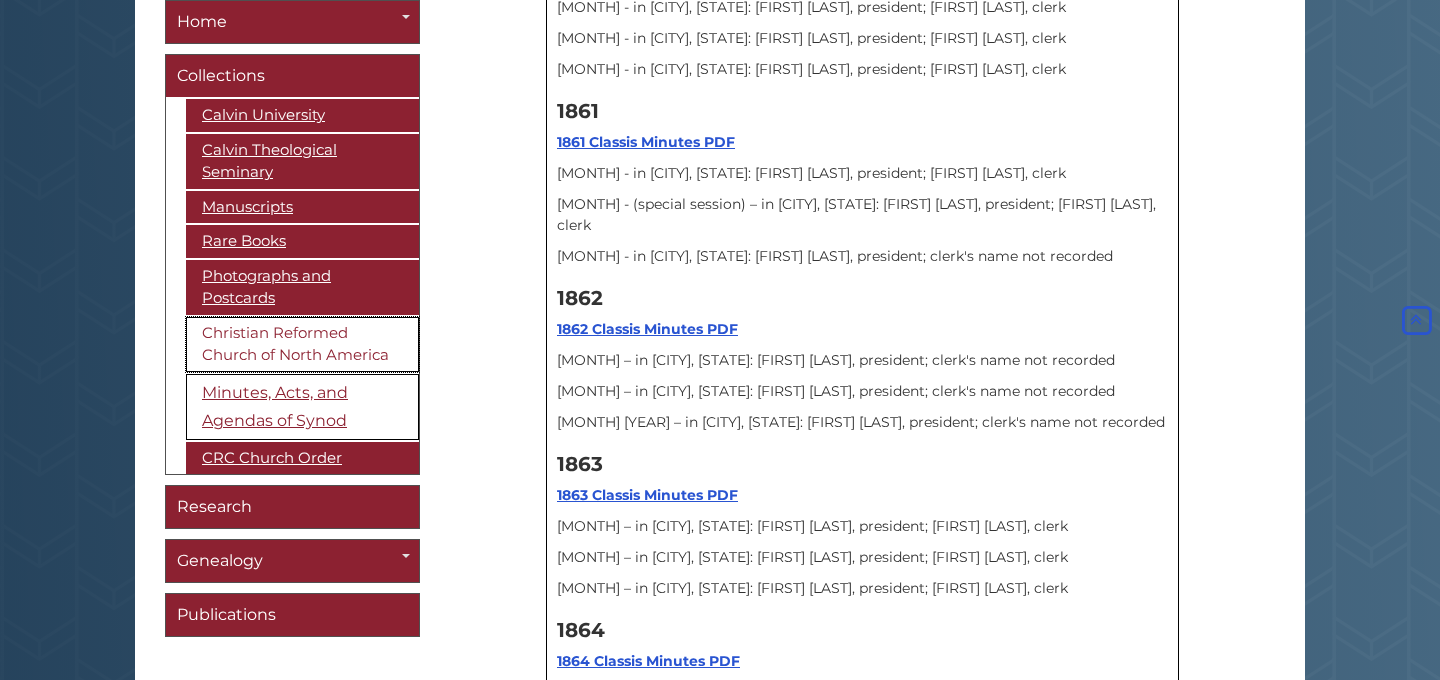 click on "Christian Reformed Church of North America" at bounding box center (302, 344) 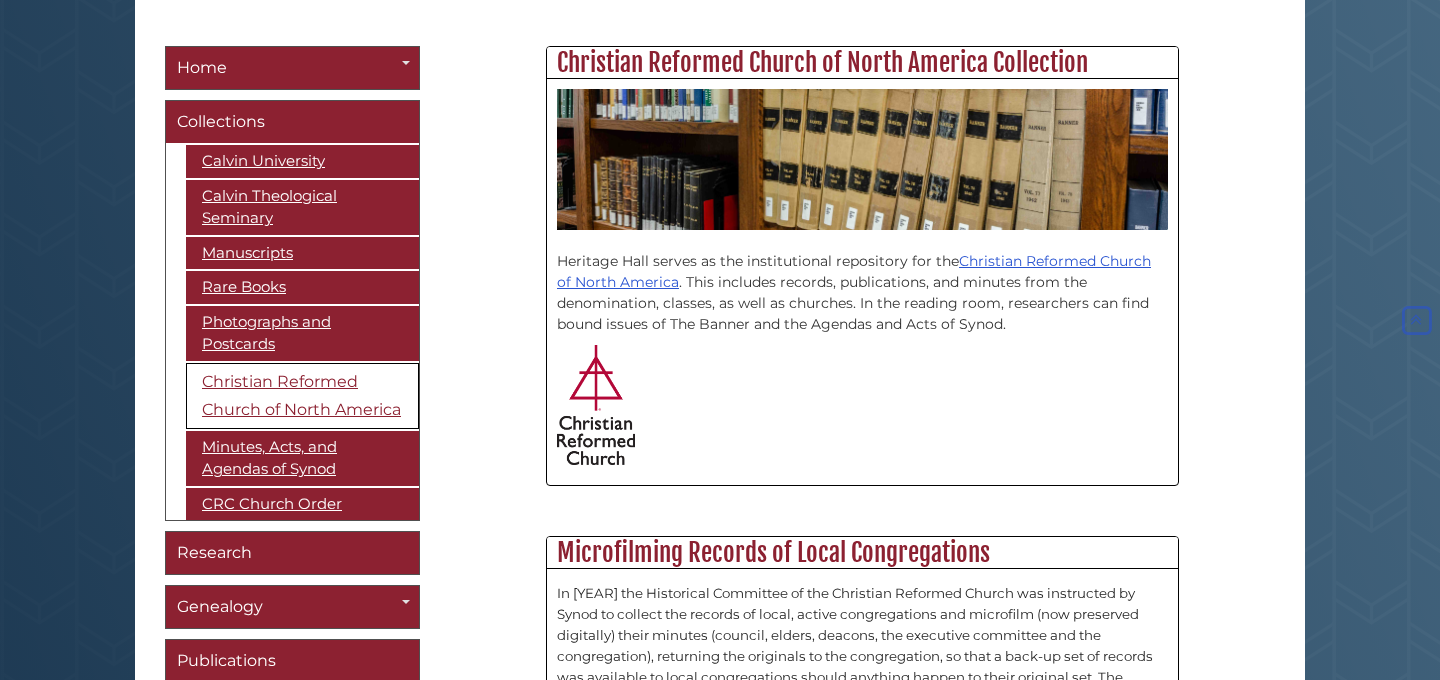 scroll, scrollTop: 532, scrollLeft: 0, axis: vertical 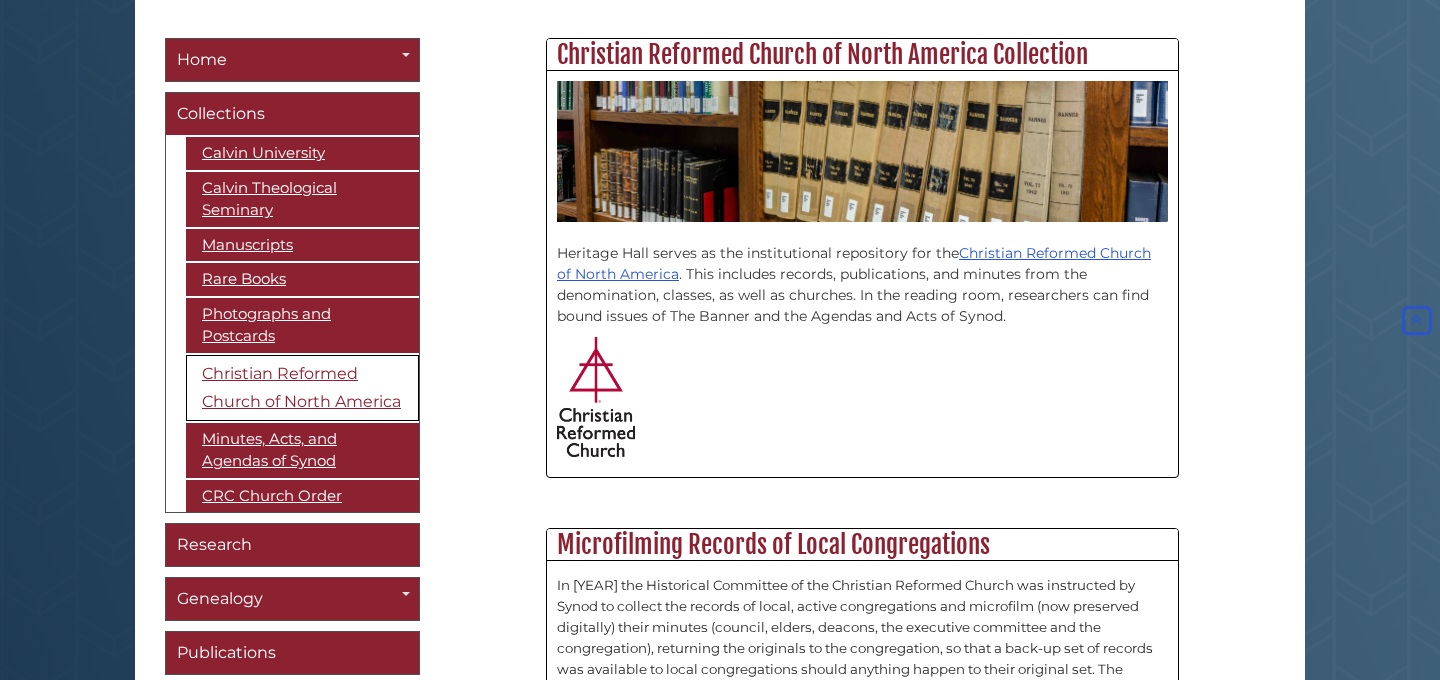 click on "Heritage Hall serves as the institutional repository for the Christian Reformed Church of North America.   This includes records, publications, and minutes from the denomination, classes, as well as churches. In the reading room, researchers can find bound issues of The Banner and the Agendas and Acts of Synod.
Microfilming Records of Local Congregations
Written or phone communications about this program may be directed to the Archives staff.
Heritage Hall
[NUMBER] Knollcrest Circle SE
Grand Rapids, [STATE] [ZIP]
phone:   [PHONE]
crcarchives@[EMAIL]
Records Management for Congregations" at bounding box center [862, 1538] 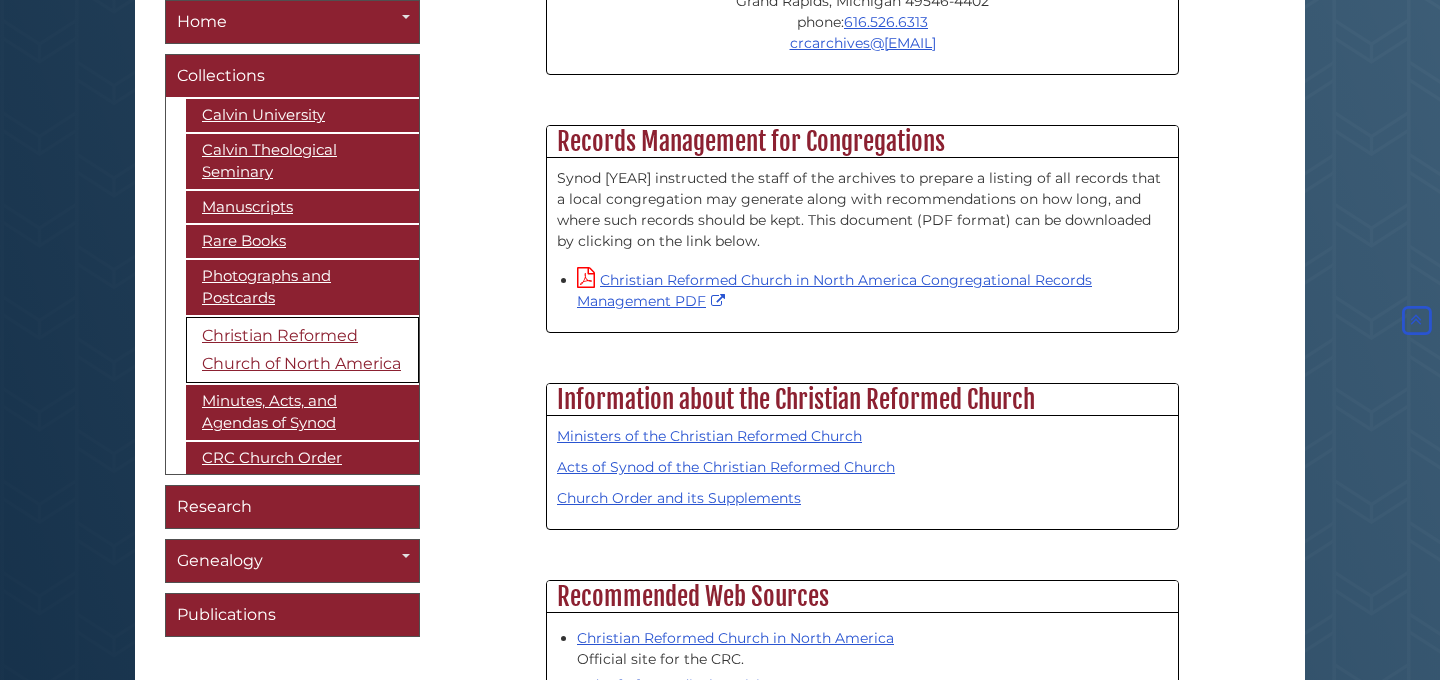 scroll, scrollTop: 1454, scrollLeft: 0, axis: vertical 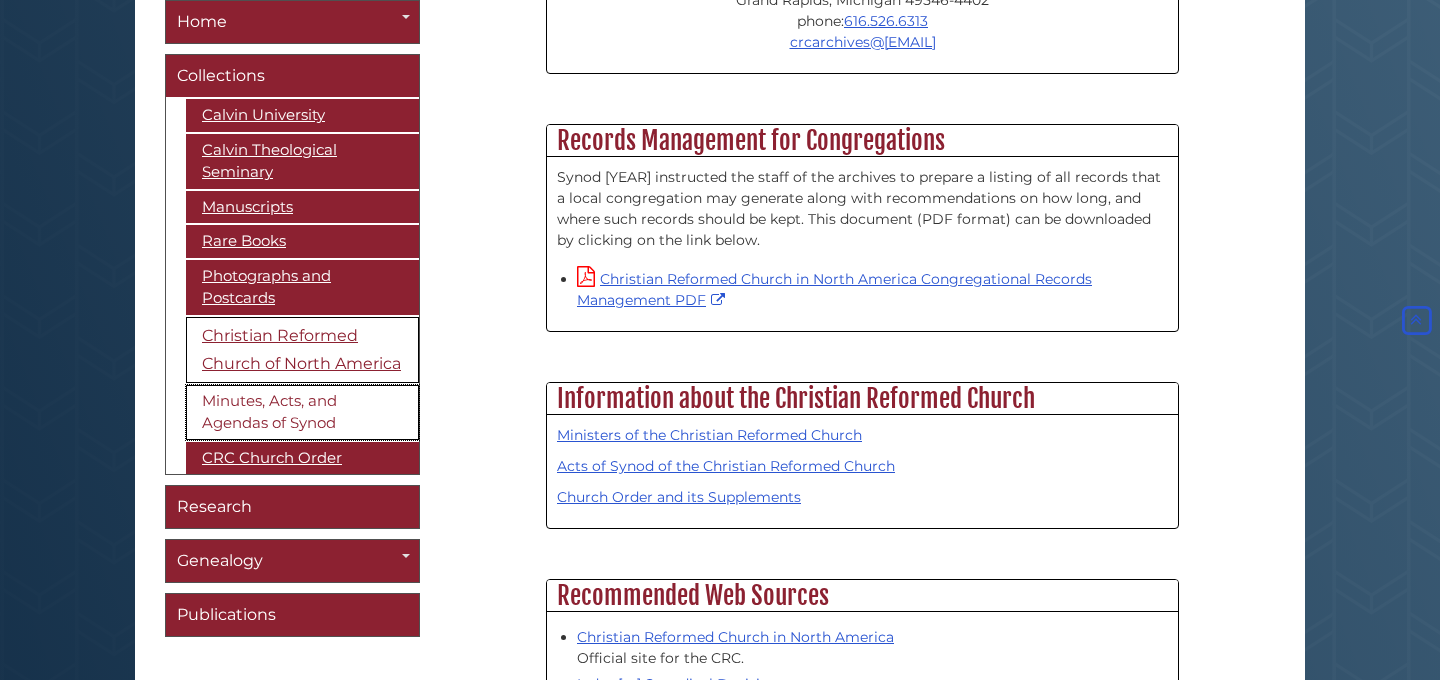 click on "Minutes, Acts, and Agendas of Synod" at bounding box center (302, 412) 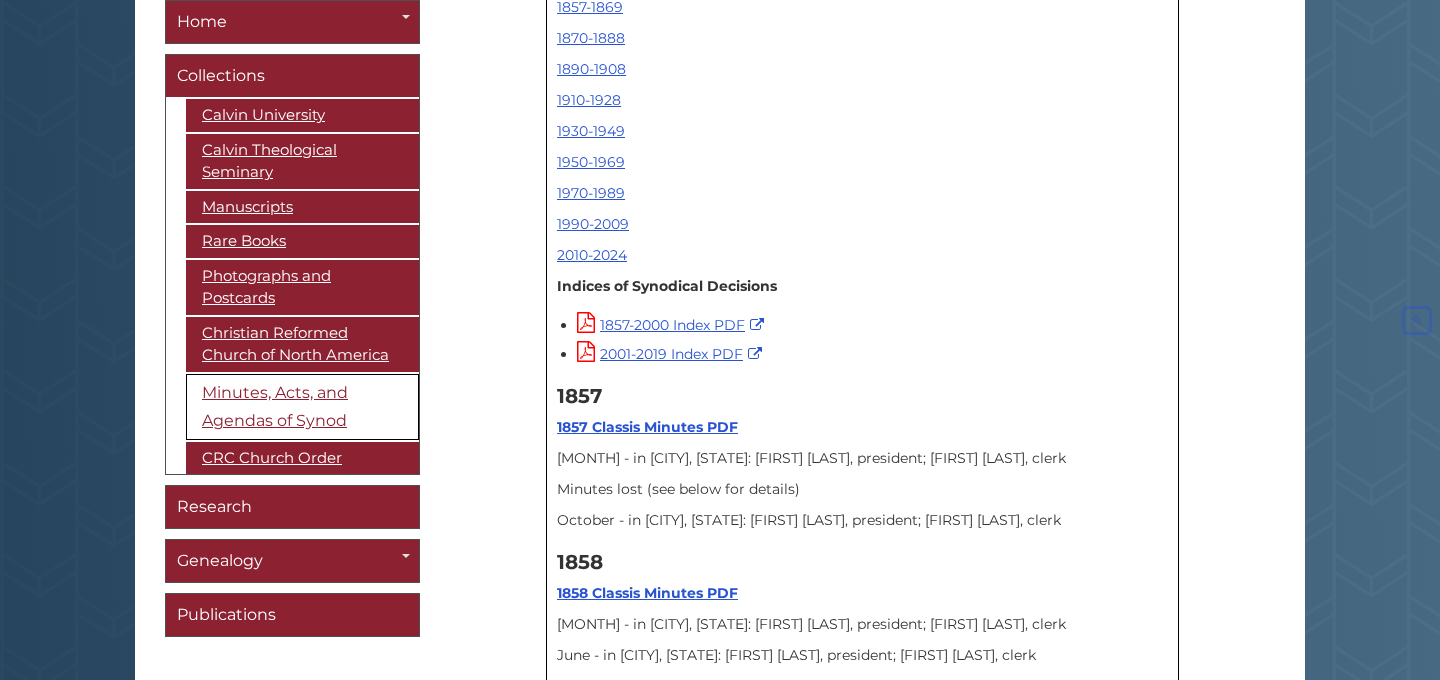 scroll, scrollTop: 923, scrollLeft: 0, axis: vertical 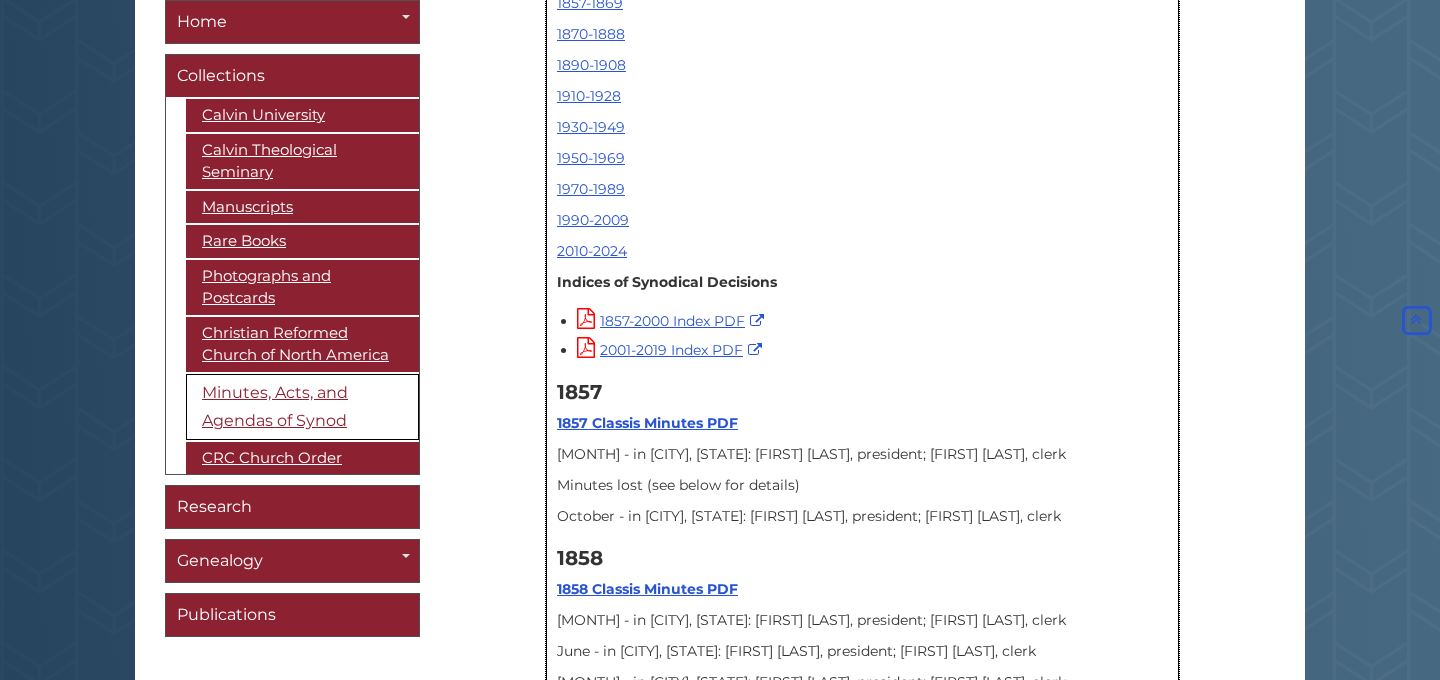 click on "From 1857 to 1865 the highest governing body in the denomination was the classical assembly. Once a second classis was formed in 1865, the general assembly was formed to adjudicate questions beyond the scope of the classes. In 1880 the general assembly was renamed the synod. Below is a listing of the meetings of these governing bodies, the location of the meeting, and the officers. The classis met several times per year, while the general assembly/synod met annually or bi-annually.
Browse our collection of  Agendas and Acts of Synod
Learn how the original Dutch minutes were  translated into English .
Jump to:
1857-1869
1870-1888
1890-1908
1910-1928
1930-1949
1950-1969
1970-1989
1990-2009
2010-2024
Indices of Synodical Decisions
1857-2000 Index PDF" at bounding box center (862, 1073) 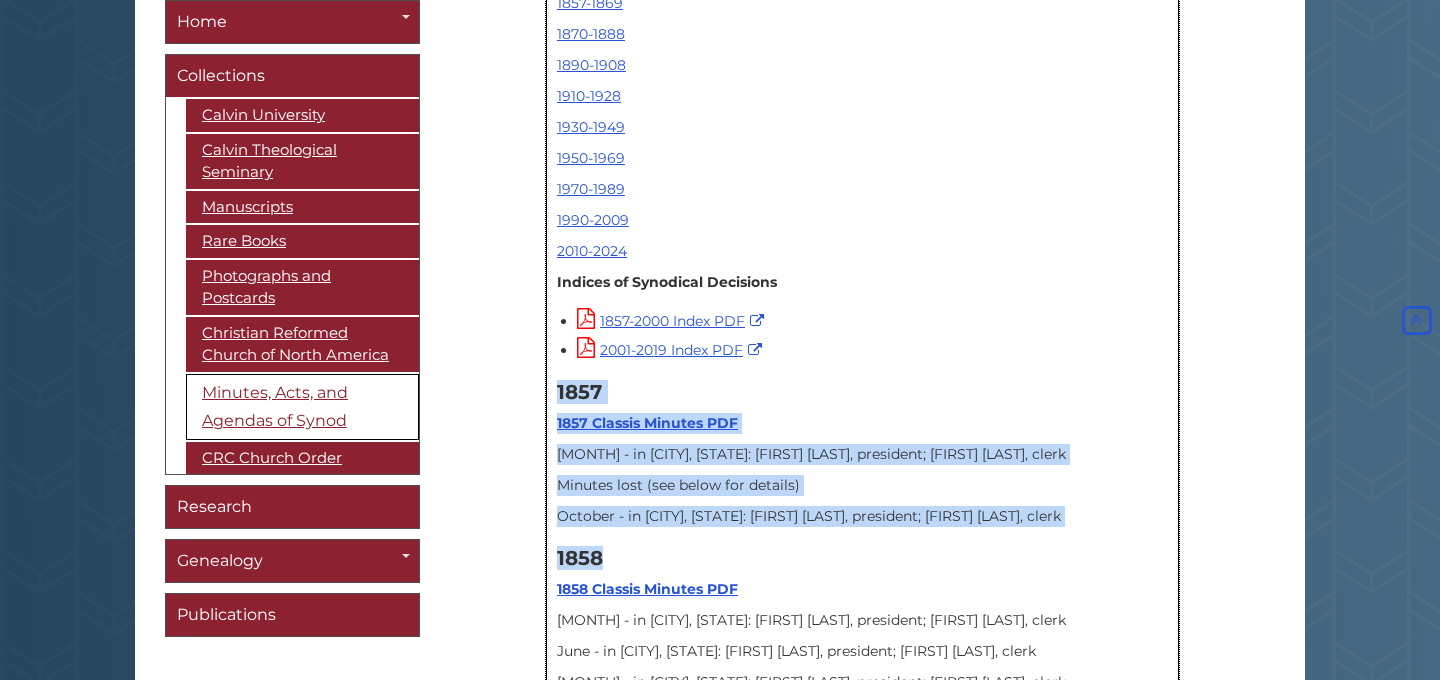 drag, startPoint x: 931, startPoint y: 369, endPoint x: 998, endPoint y: 603, distance: 243.40295 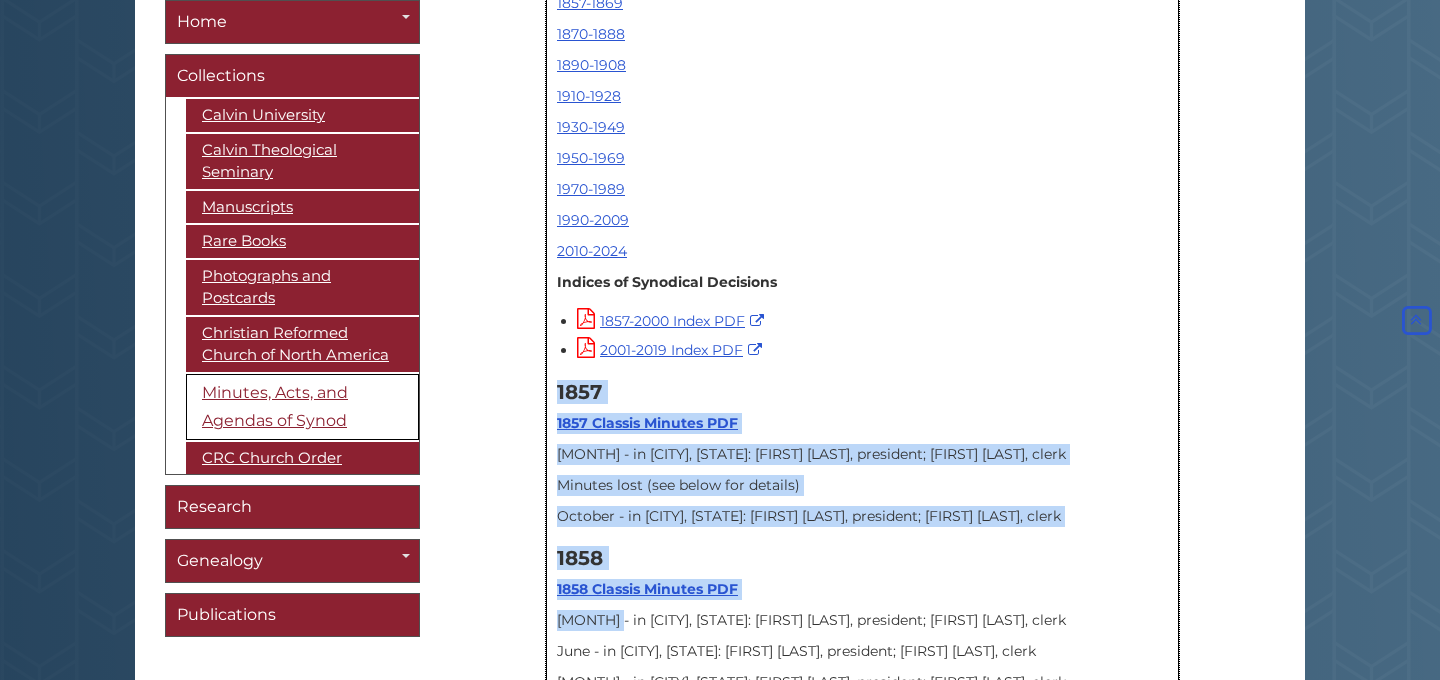 click on "1858
1858 Classis Minutes PDF
February - in Grand Rapids, MI: Gijsbert Haan, president; Johannes Gezon, clerk
June - in Noordeloos, MI: Koenraad Vanden Bosch, president; Johannes Gezon, clerk
October - in Graafschap, MI: Koenraad Vanden Bosch, president; Johannes Gezon, clerk" at bounding box center [862, 620] 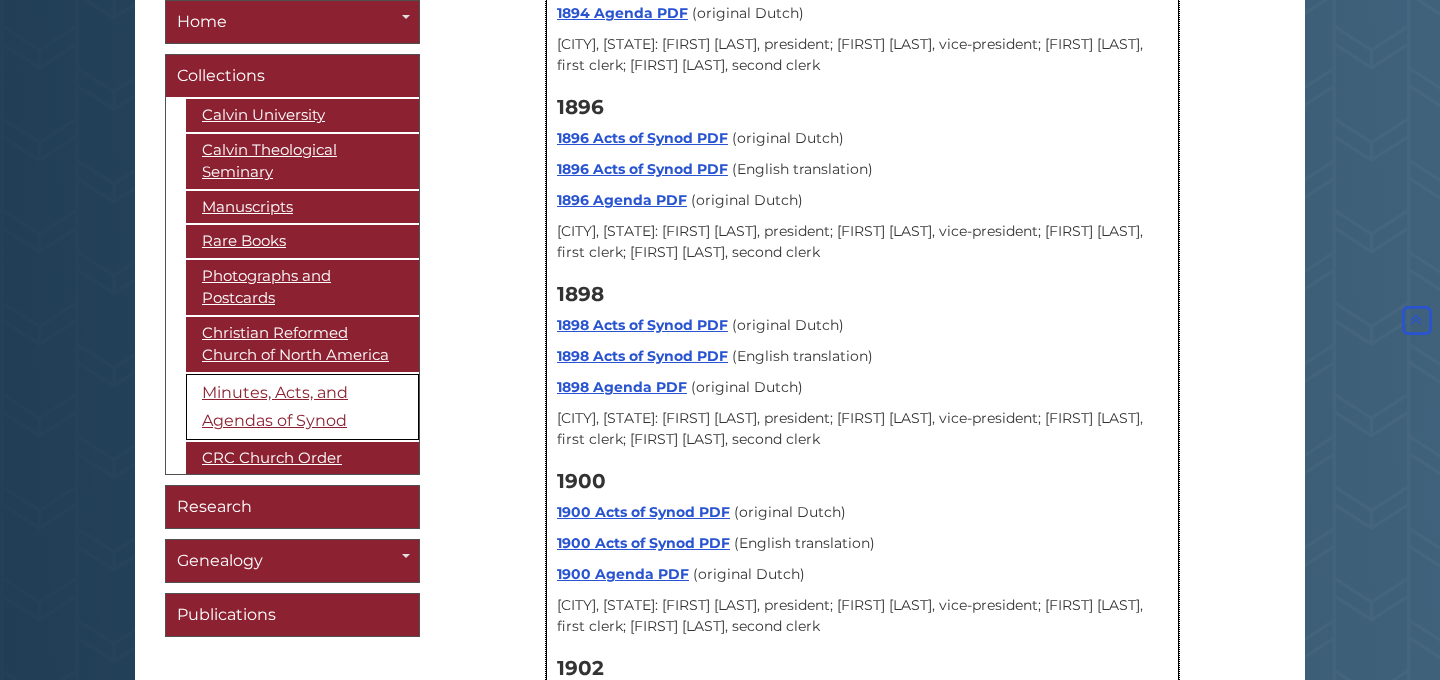 scroll, scrollTop: 6416, scrollLeft: 0, axis: vertical 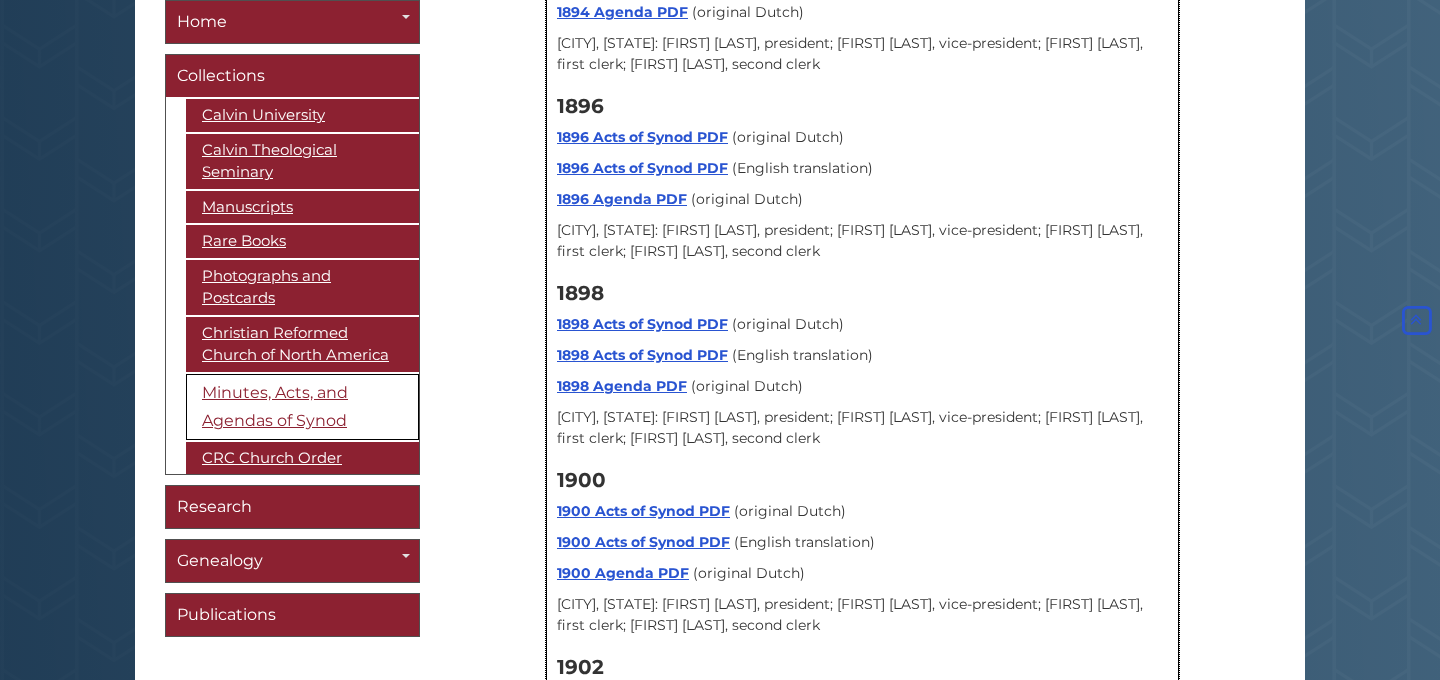 click on "1896
1896 Acts of Synod PDF   (original Dutch)
1896 Acts of Synod PDF   (English translation)
1896 Agenda PDF   (original Dutch)
Grand Rapids, MI: Andrew Keizer, president; Jacob Manni, vice-president; John B. Hoekstra, first clerk; William W. Heyns, second clerk" at bounding box center (862, 178) 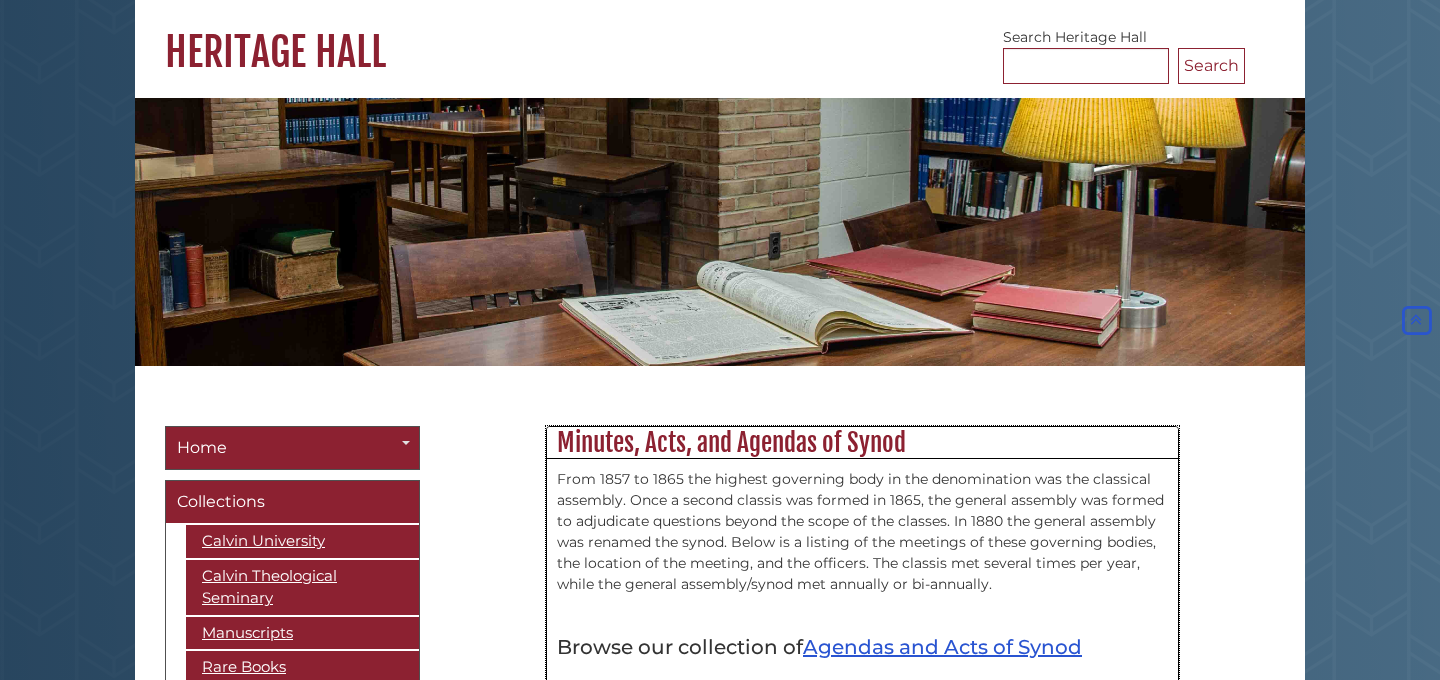 scroll, scrollTop: 0, scrollLeft: 0, axis: both 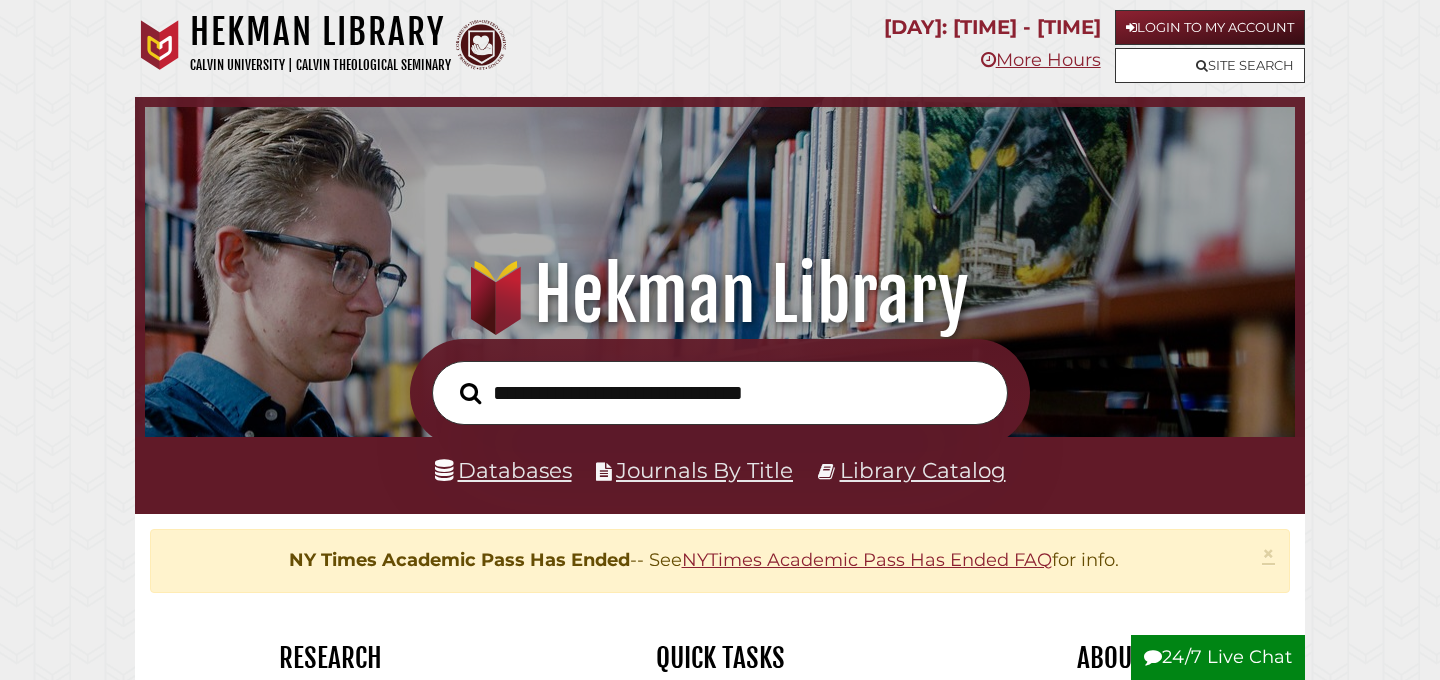 click at bounding box center [720, 393] 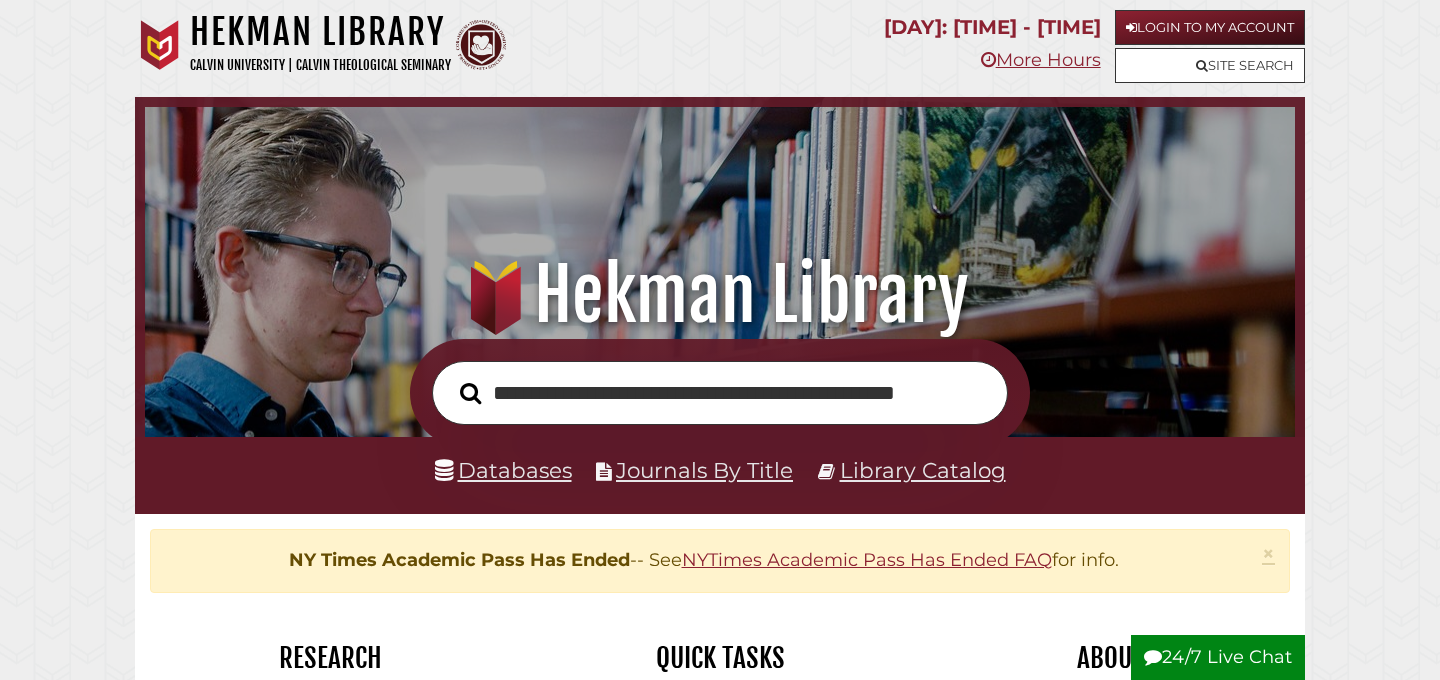 scroll, scrollTop: 0, scrollLeft: 45, axis: horizontal 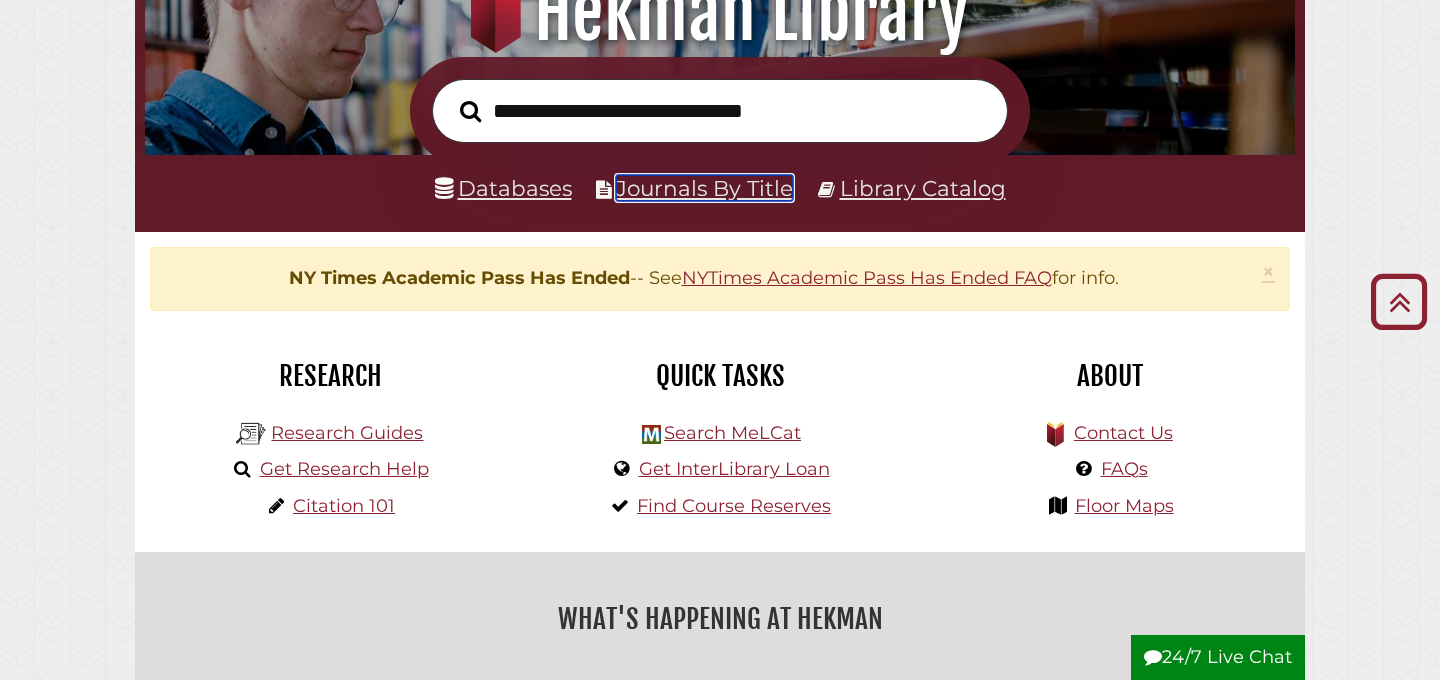 click on "Journals
By
Title" at bounding box center (704, 188) 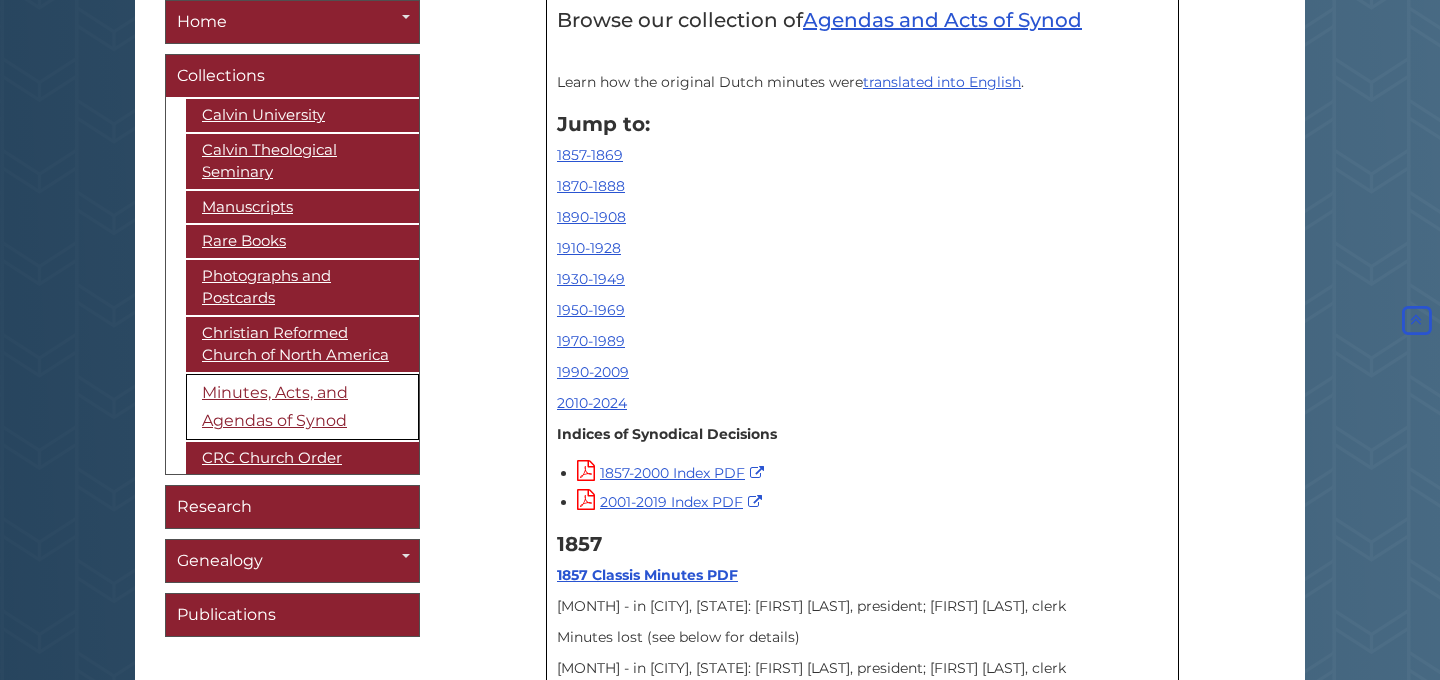 scroll, scrollTop: 777, scrollLeft: 0, axis: vertical 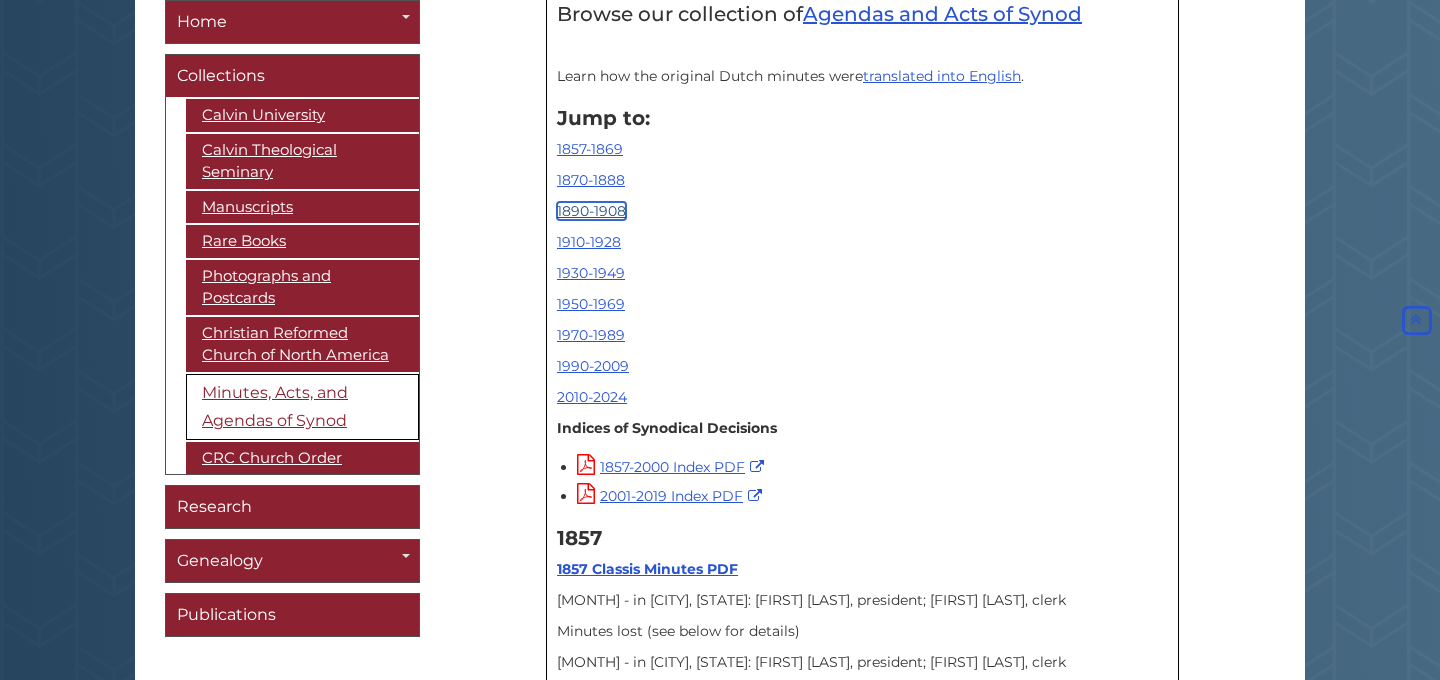 click on "1890-1908" at bounding box center (591, 211) 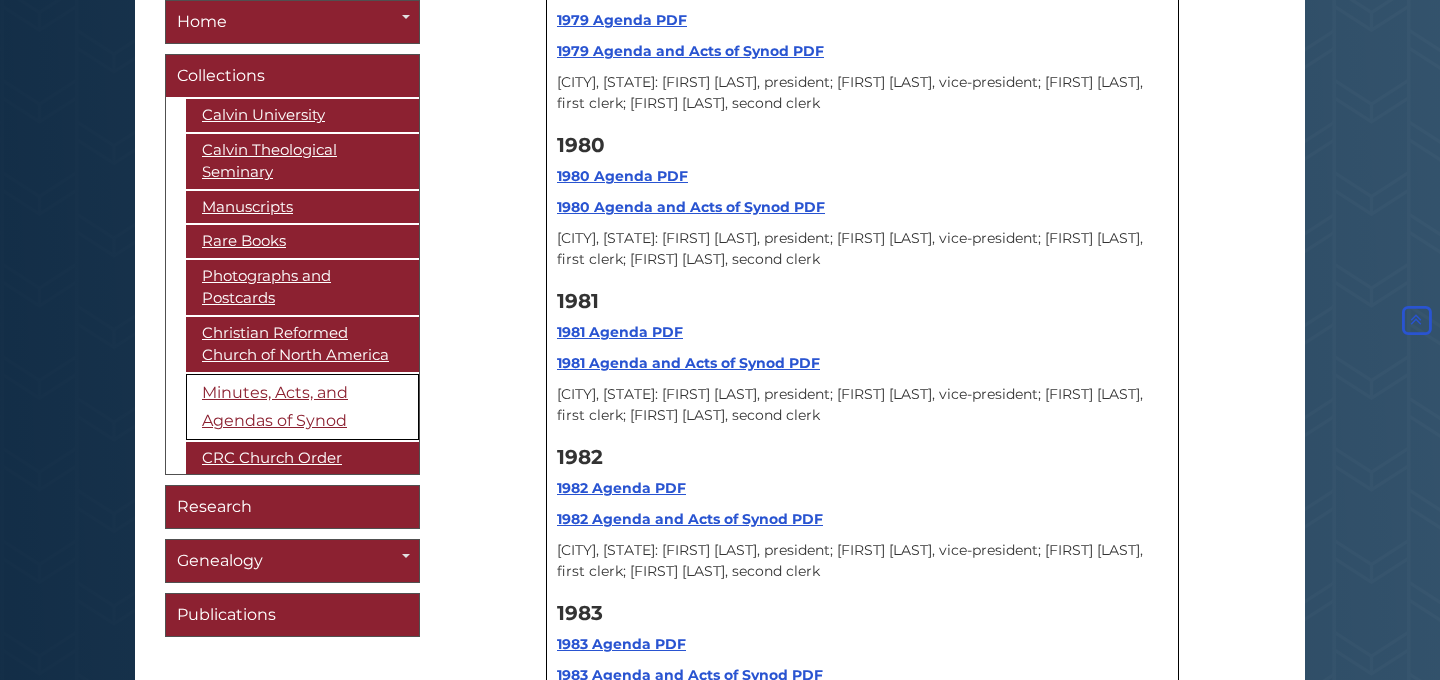 scroll, scrollTop: 17785, scrollLeft: 0, axis: vertical 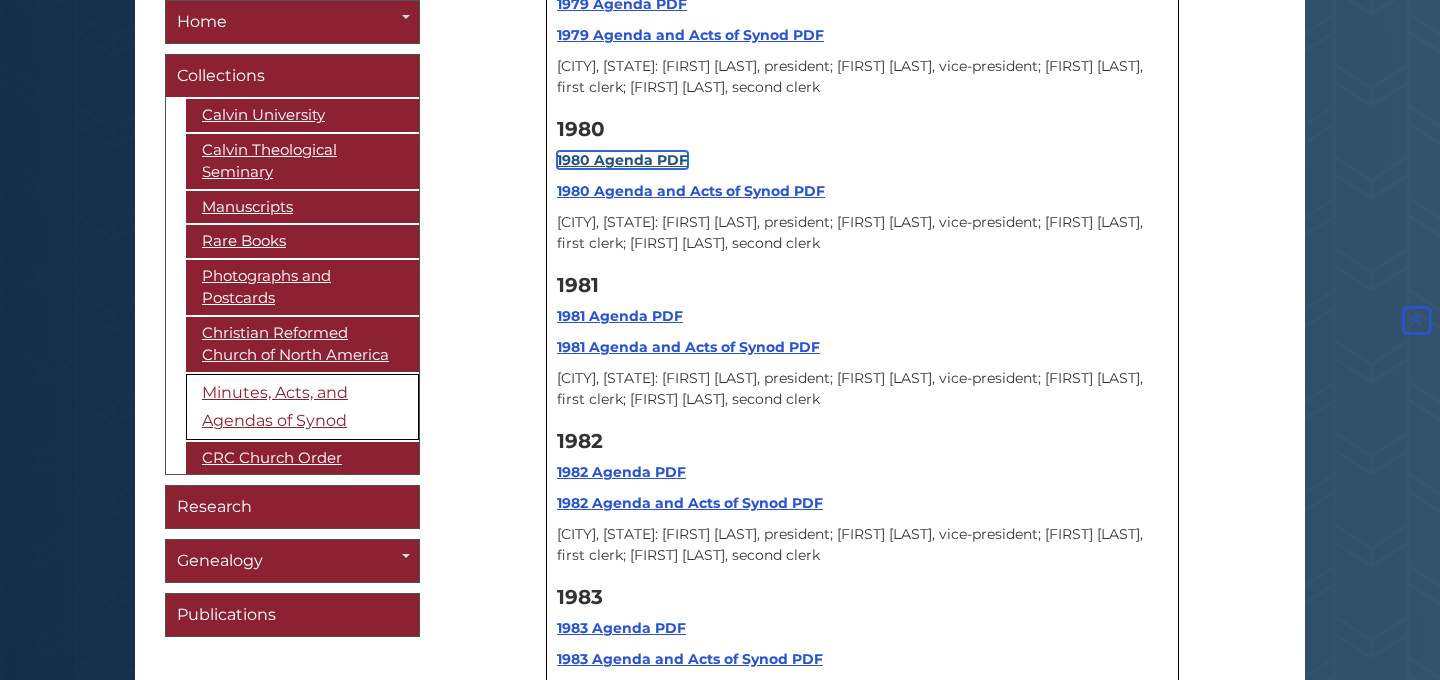click on "1980 Agenda PDF" at bounding box center (622, 160) 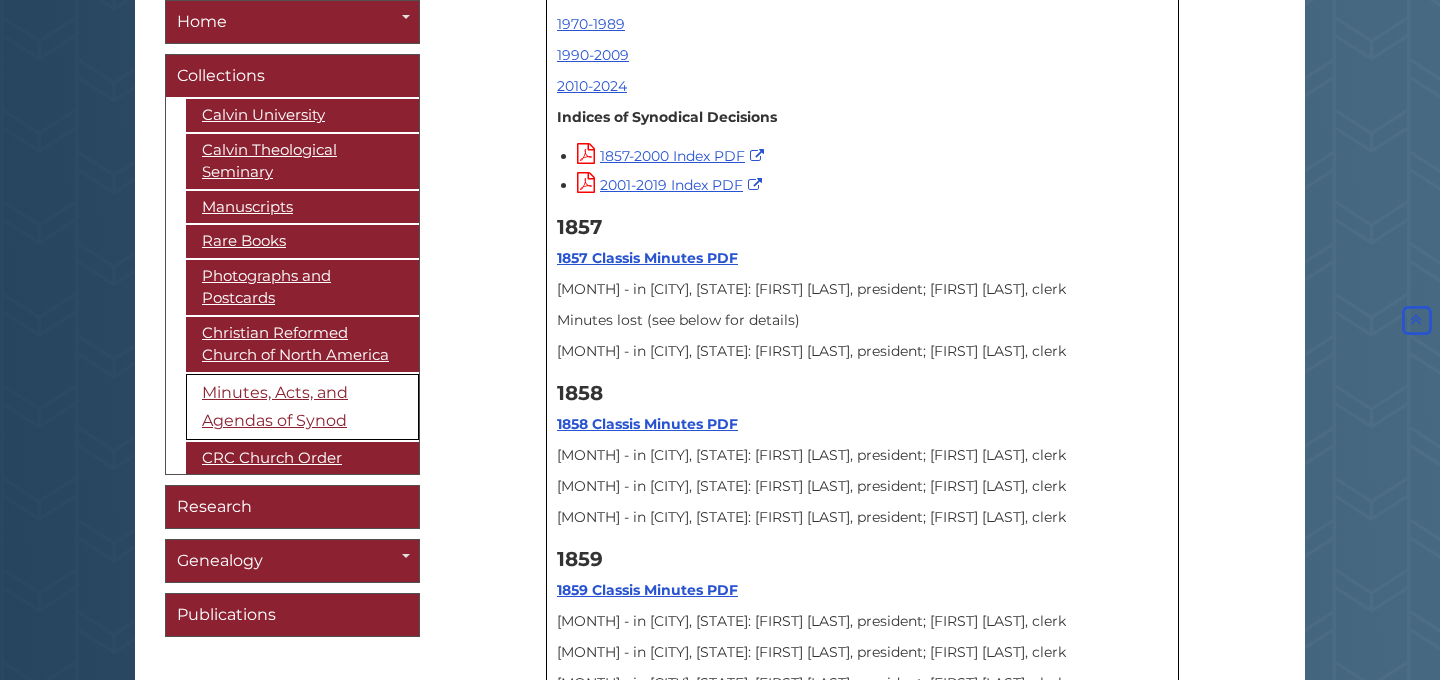 scroll, scrollTop: 1111, scrollLeft: 0, axis: vertical 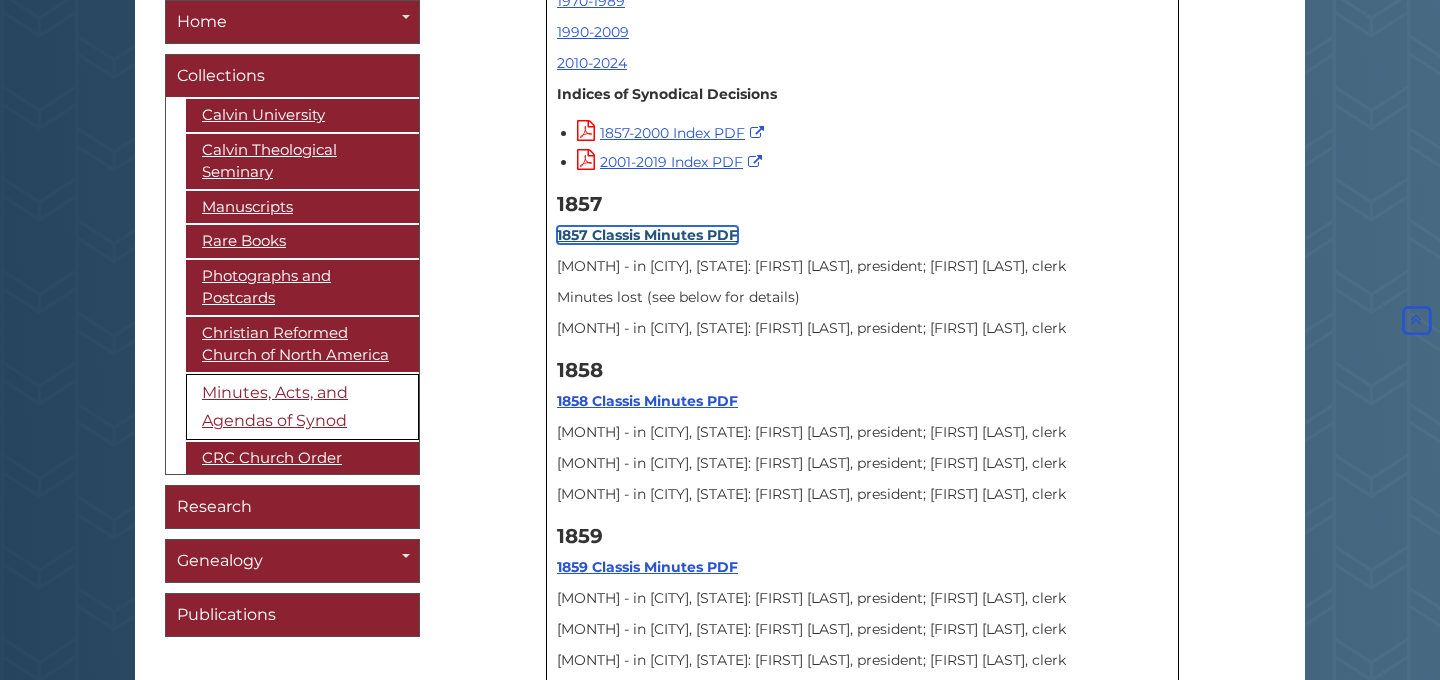 click on "1857 Classis Minutes PDF" at bounding box center [647, 235] 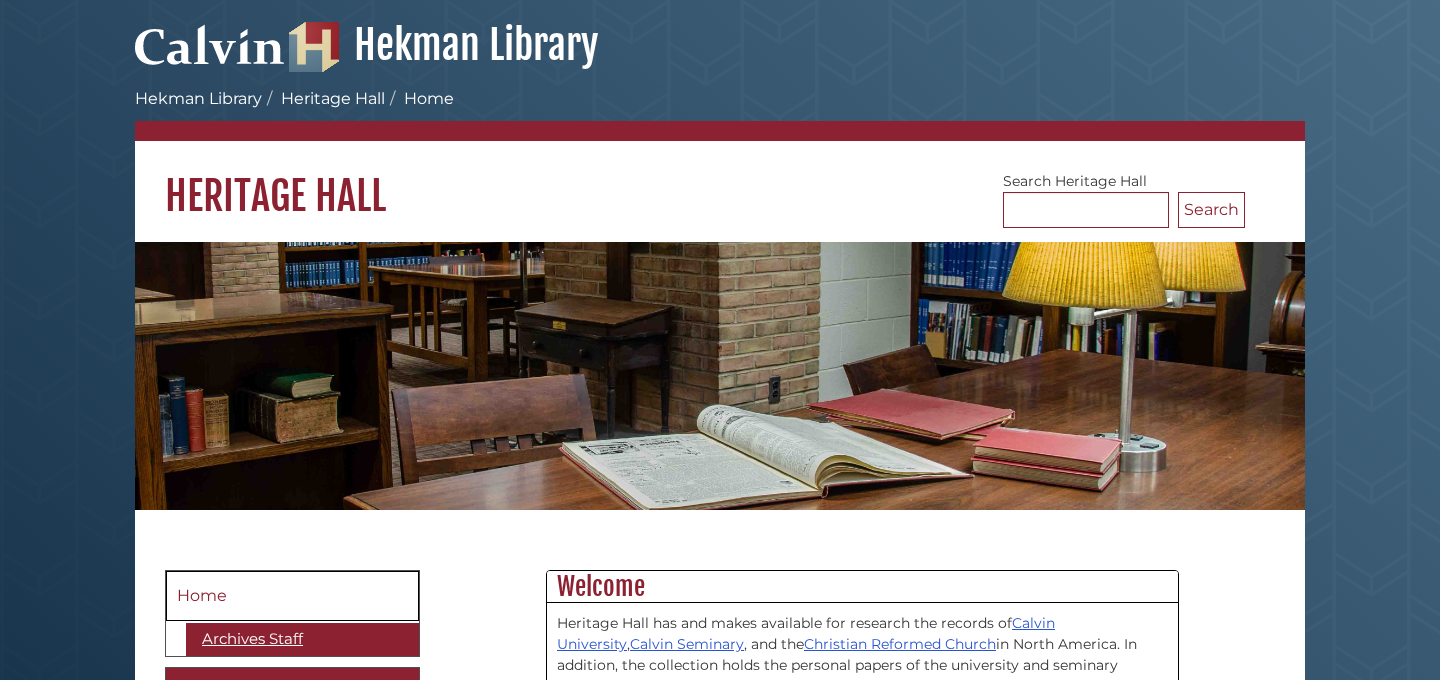 scroll, scrollTop: 0, scrollLeft: 0, axis: both 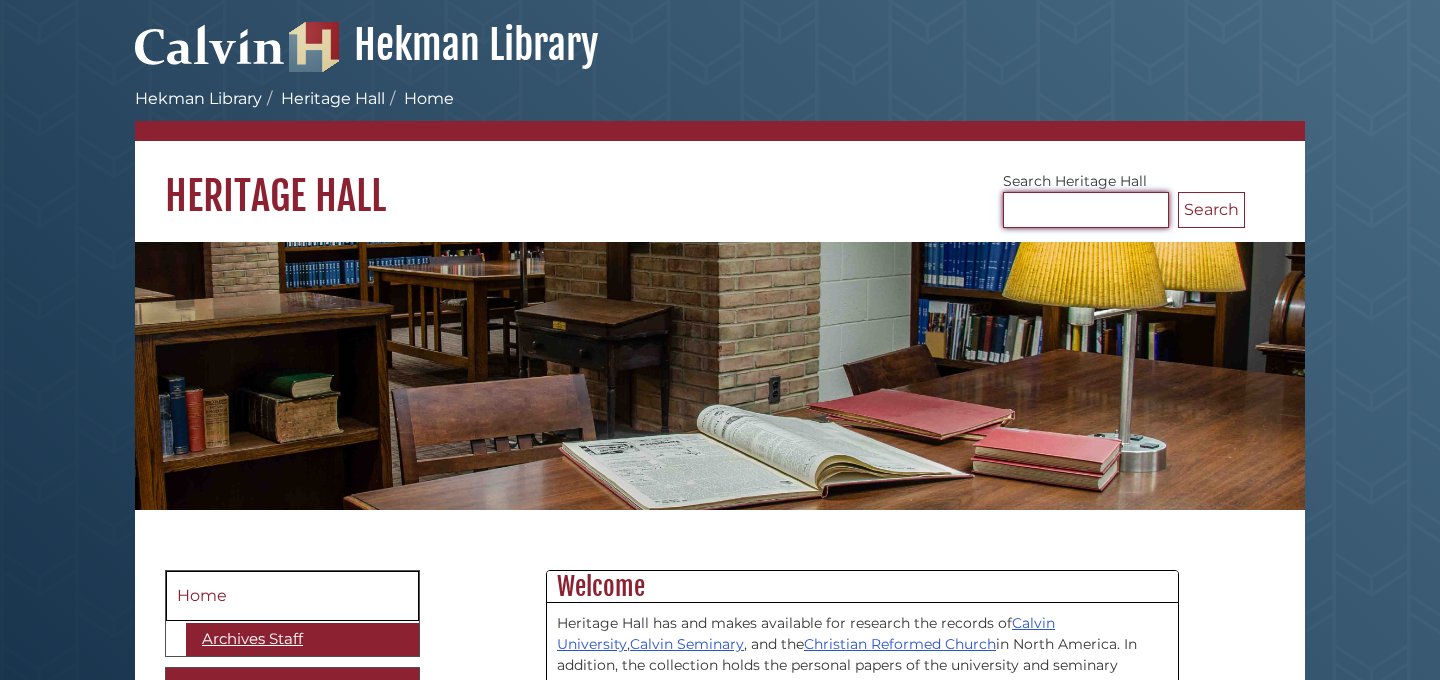 click on "Search Heritage Hall" at bounding box center [1086, 210] 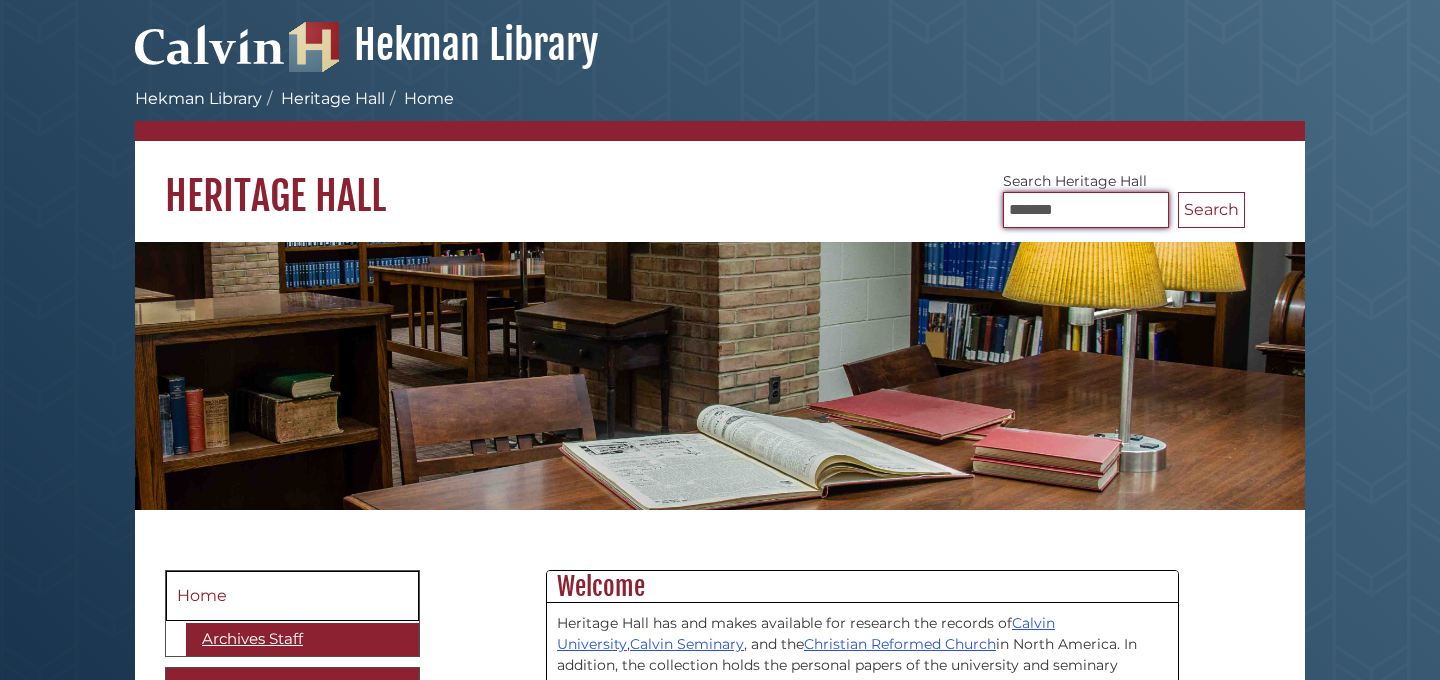 type on "*******" 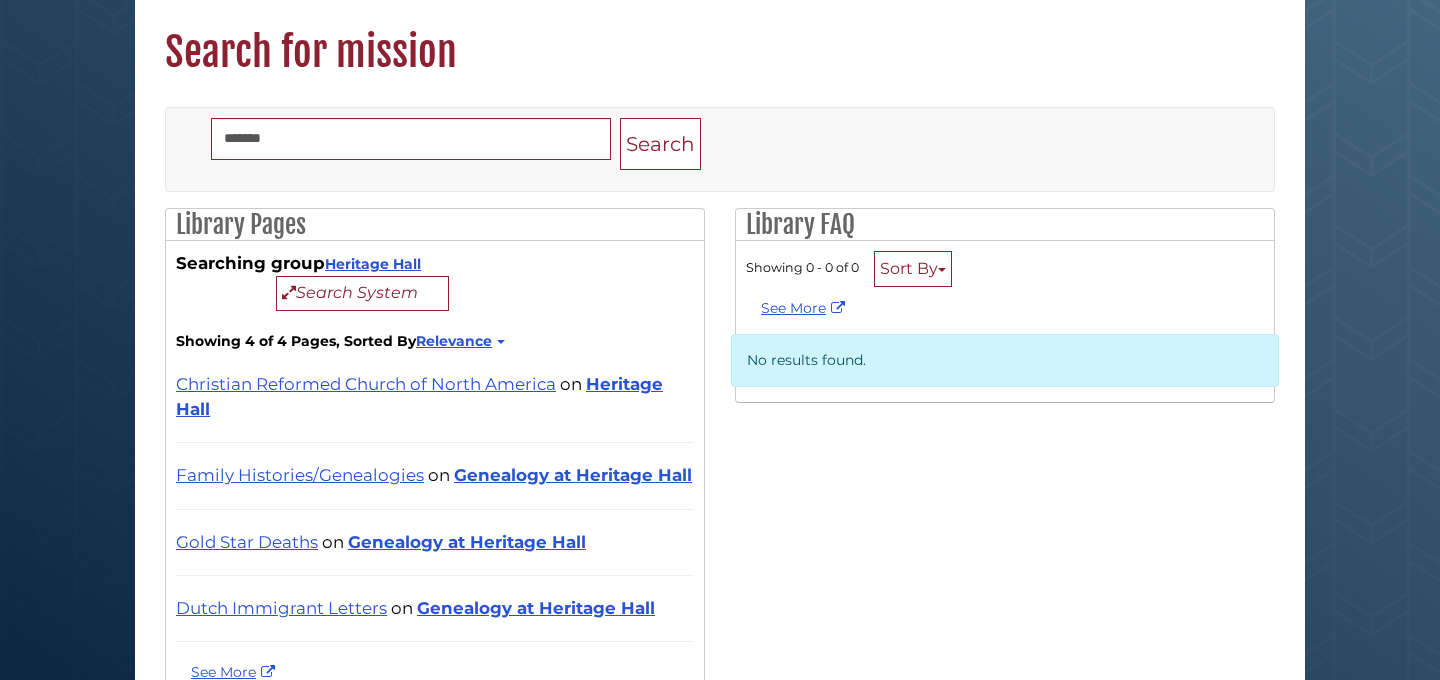 scroll, scrollTop: 164, scrollLeft: 0, axis: vertical 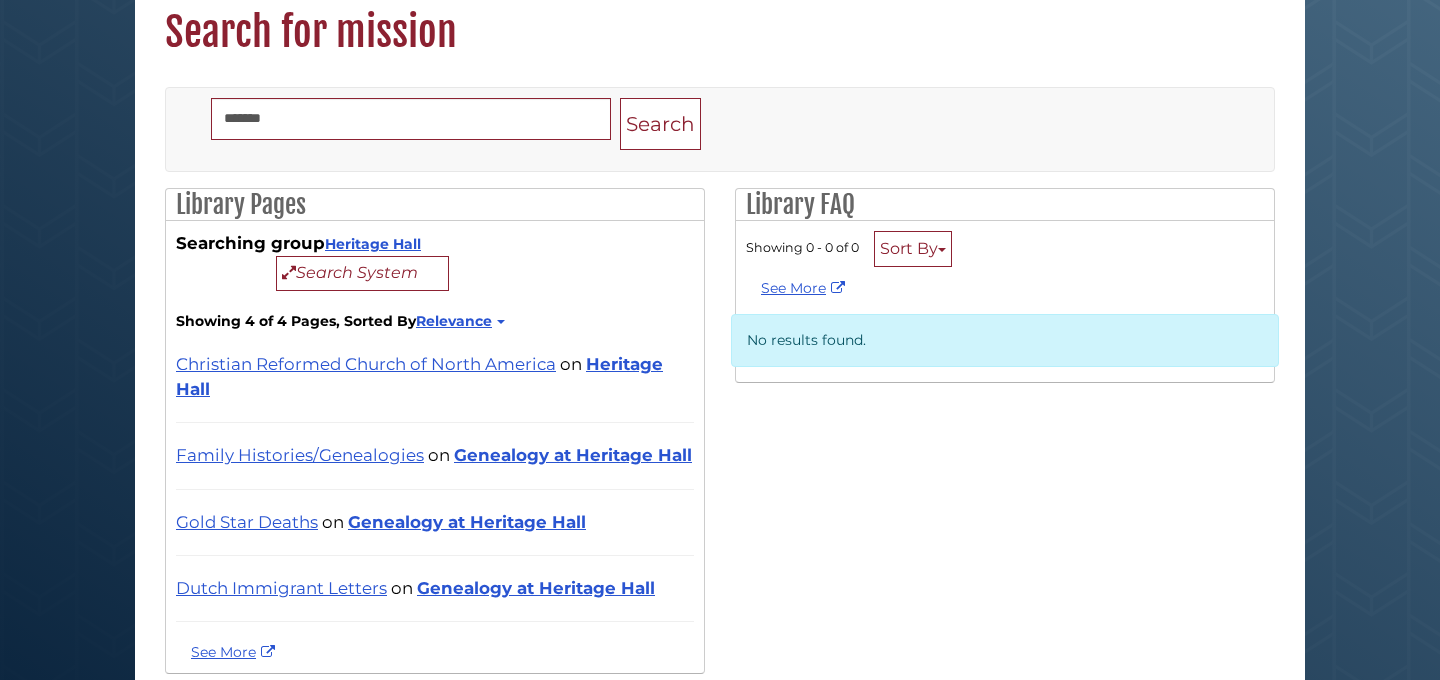 click on "Library Pages
Showing 0 - 0 of 0 Sort By   Relevance  Updated (Most Recent)
Searching group  Heritage Hall
Search System
Showing 4 of 4 Pages, Sorted By  Relevance Relevance Last Update Guide Name Page Name
Christian Reformed Church of North America
on
Heritage Hall
by
[FIRST] [LAST]
Family Histories/Genealogies
on
Genealogy at Heritage Hall" at bounding box center (720, 441) 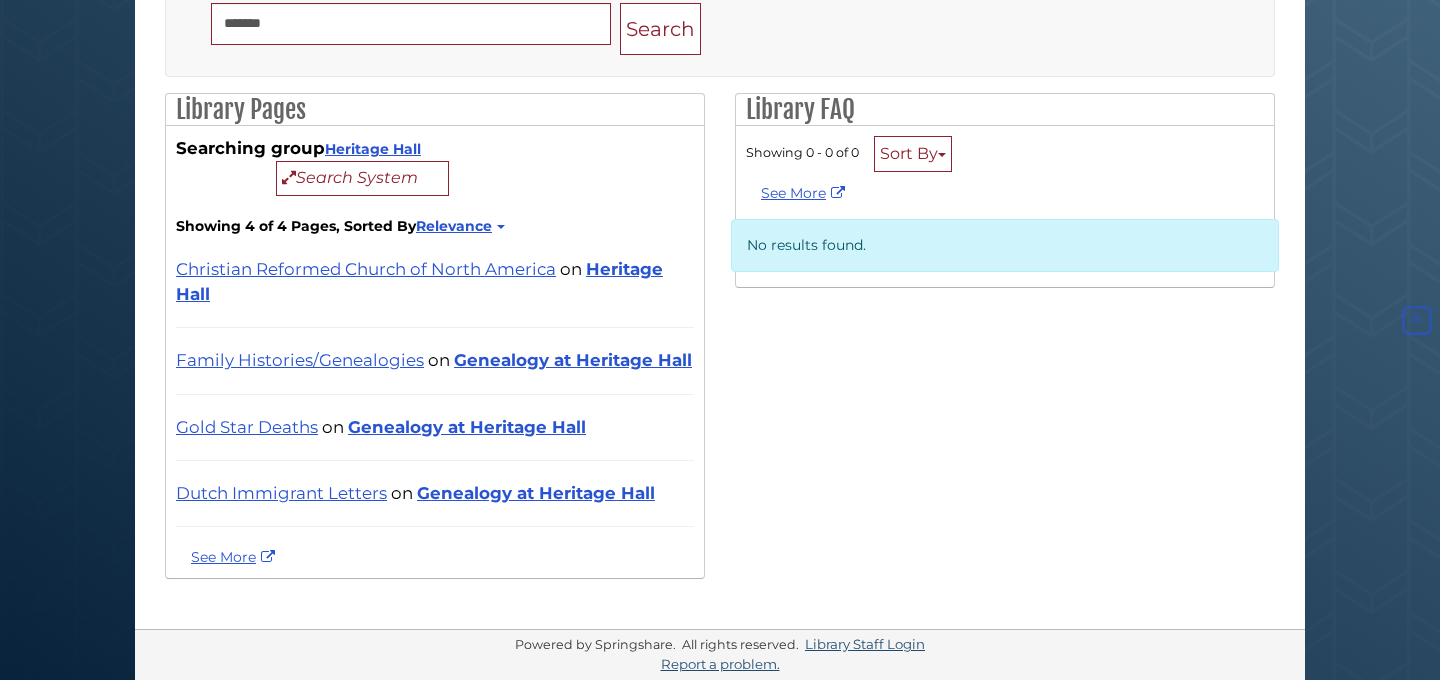 click on "Searching group  Heritage Hall
Search System
Showing 4 of 4 Pages, Sorted By  Relevance Relevance Last Update Guide Name Page Name
Christian Reformed Church of North America
on
Heritage Hall
by
[FIRST] [LAST]
|
Search Score  2.66
Family Histories/Genealogies
on
Genealogy at Heritage Hall
by
[FIRST] [LAST]
|" at bounding box center (435, 341) 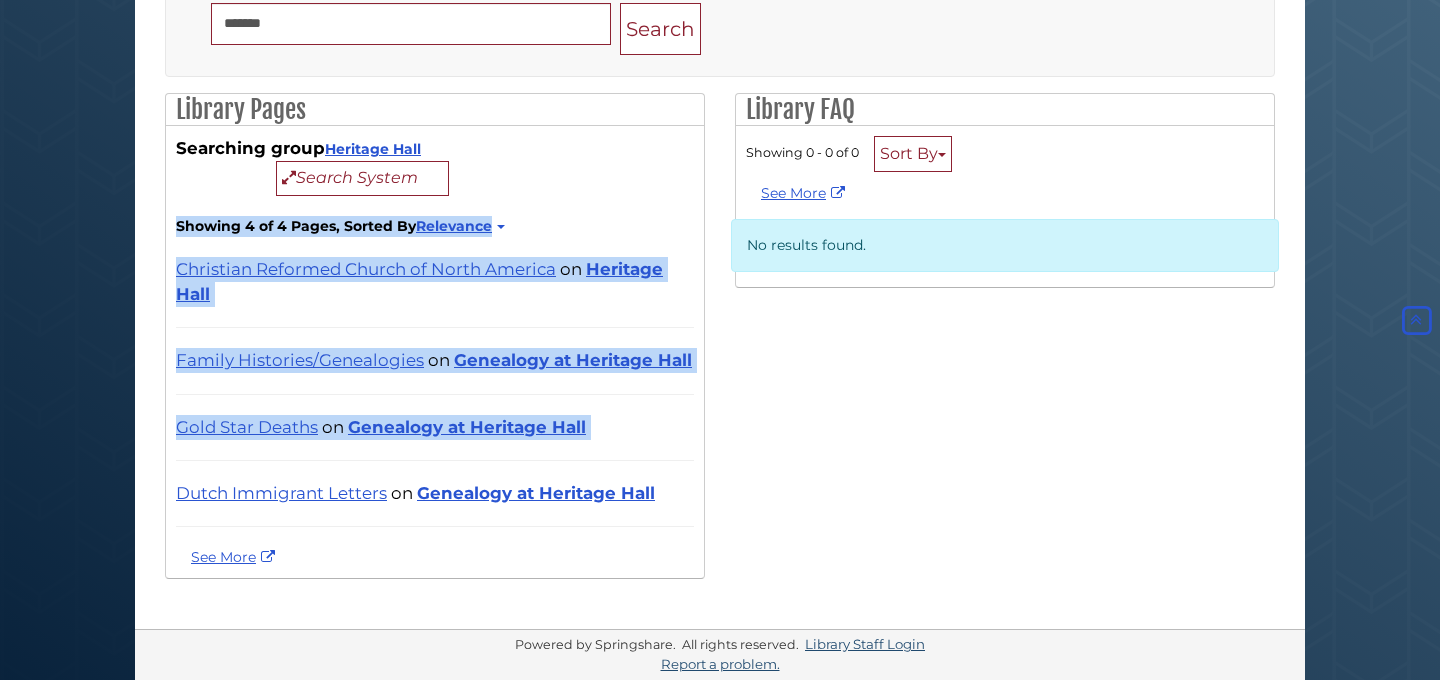 drag, startPoint x: 679, startPoint y: 471, endPoint x: 643, endPoint y: 141, distance: 331.95782 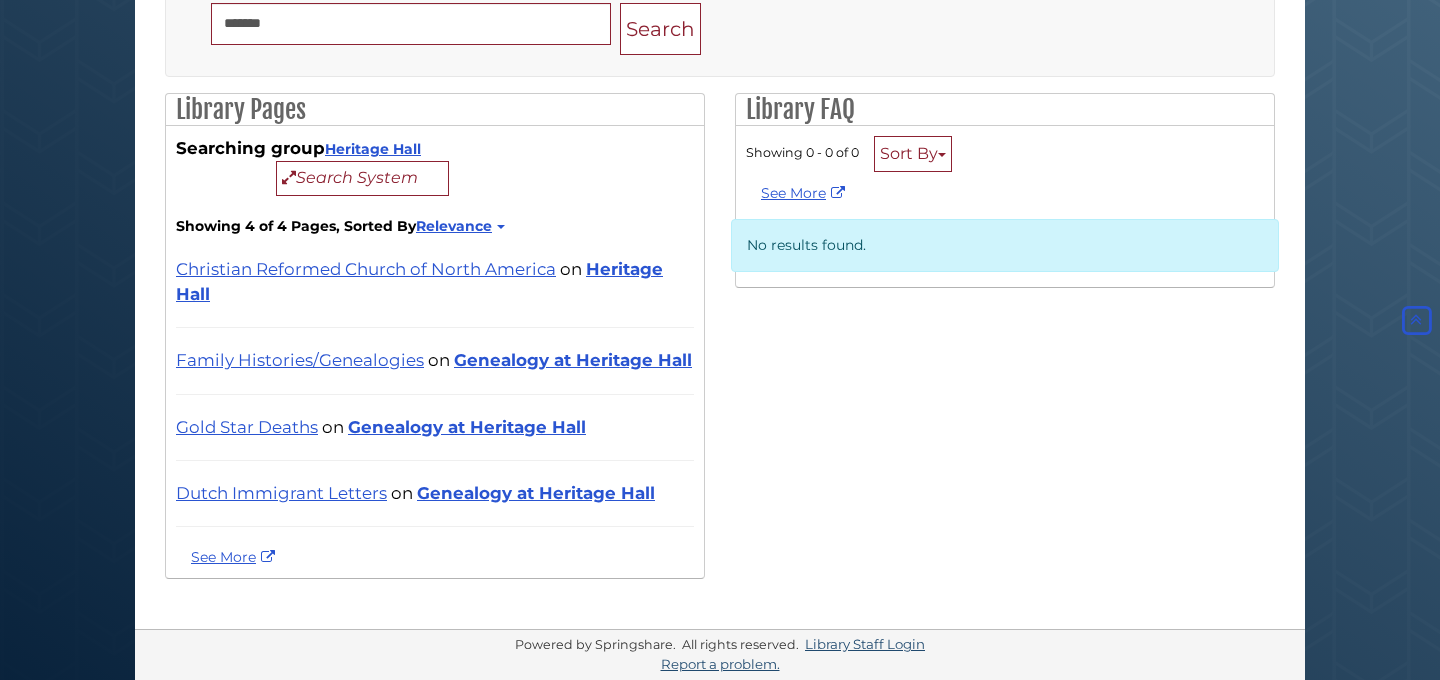 click on "Library Pages
Showing 0 - 0 of 0 Sort By   Relevance  Updated (Most Recent)
Searching group  Heritage Hall
Search System
Showing 4 of 4 Pages, Sorted By  Relevance Relevance Last Update Guide Name Page Name
Christian Reformed Church of North America
on
Heritage Hall
by
[FIRST] [LAST]
Family Histories/Genealogies
on
Genealogy at Heritage Hall" at bounding box center [720, 346] 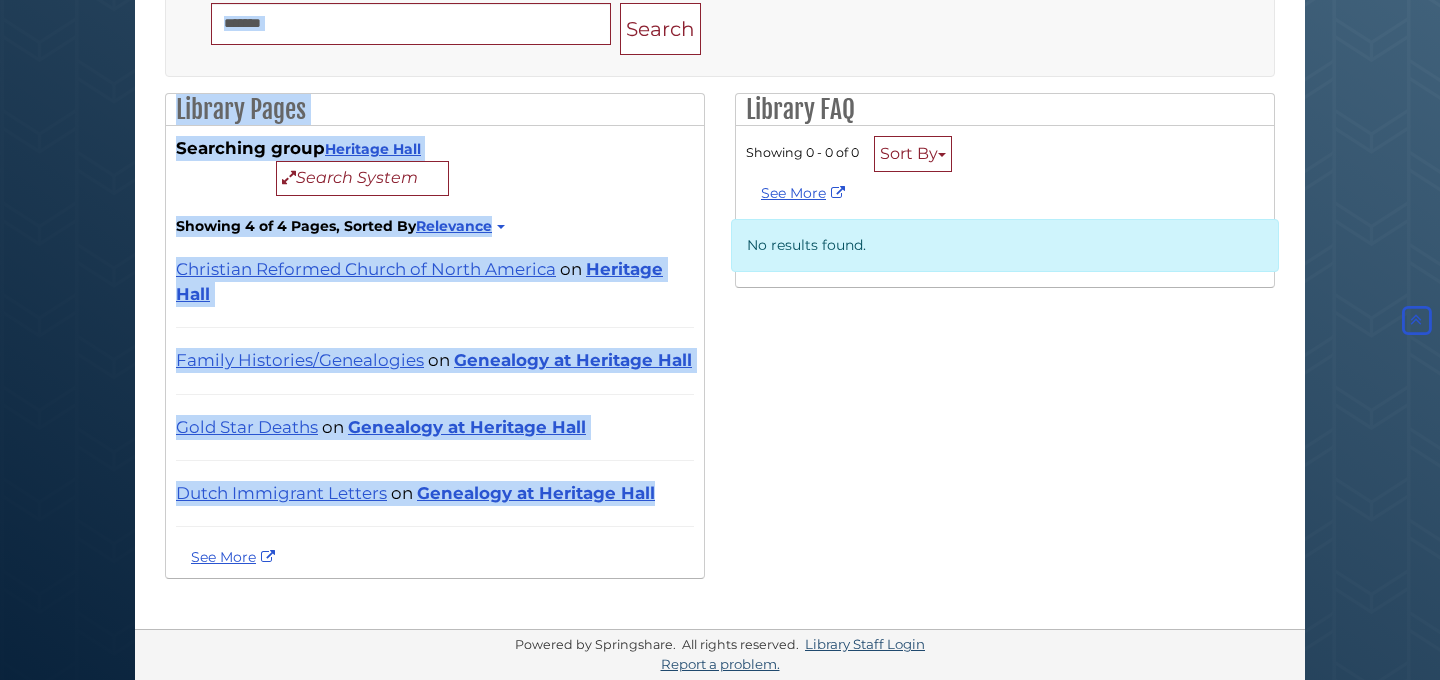 drag, startPoint x: 703, startPoint y: 475, endPoint x: 670, endPoint y: 82, distance: 394.38306 